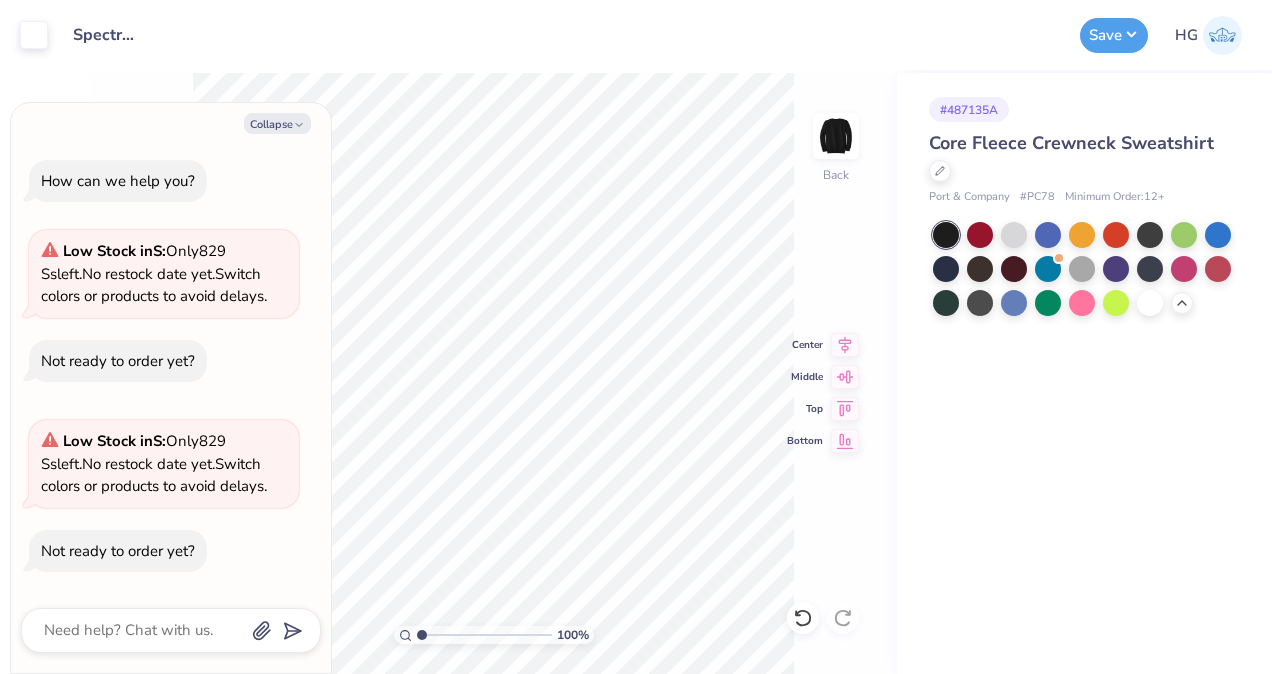 scroll, scrollTop: 0, scrollLeft: 0, axis: both 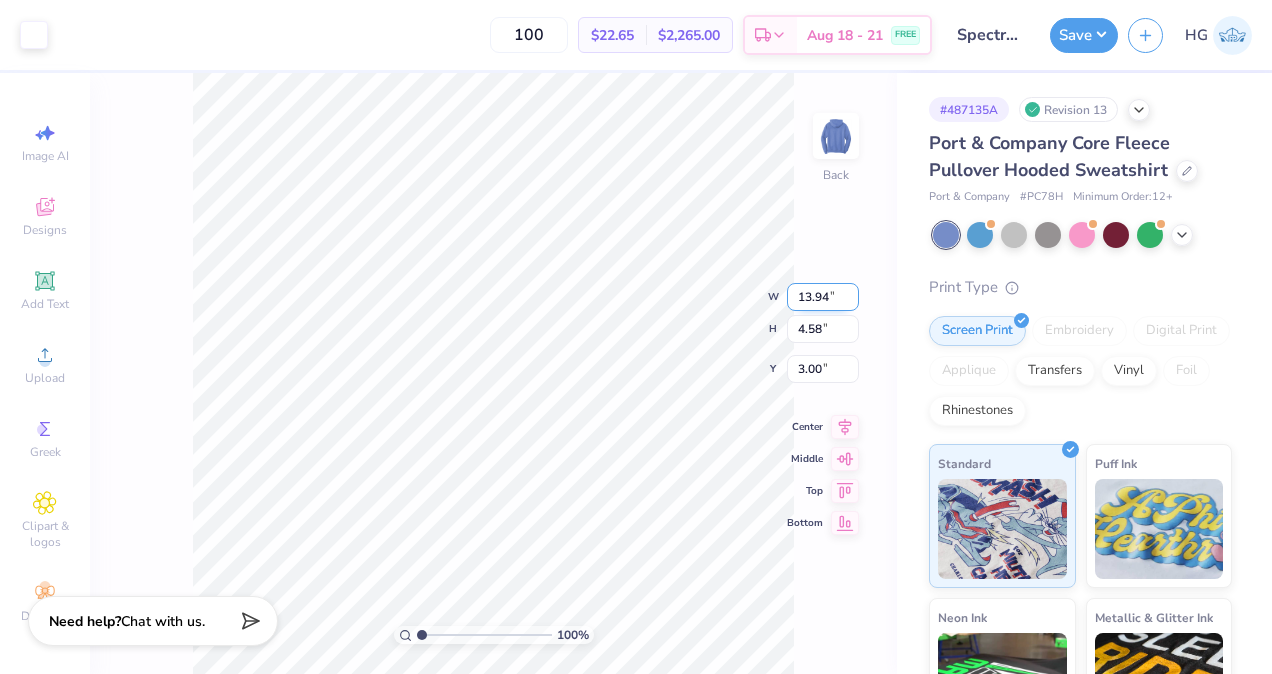 click on "13.94" at bounding box center [823, 297] 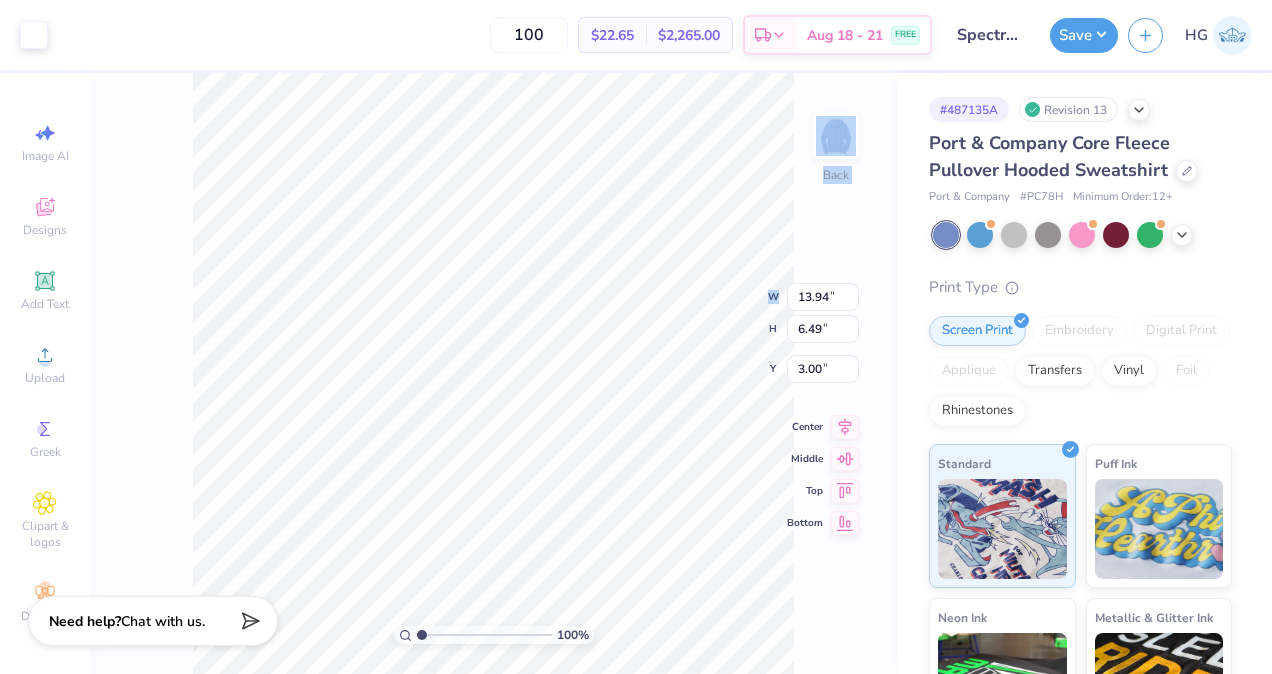 drag, startPoint x: 830, startPoint y: 276, endPoint x: 822, endPoint y: 290, distance: 16.124516 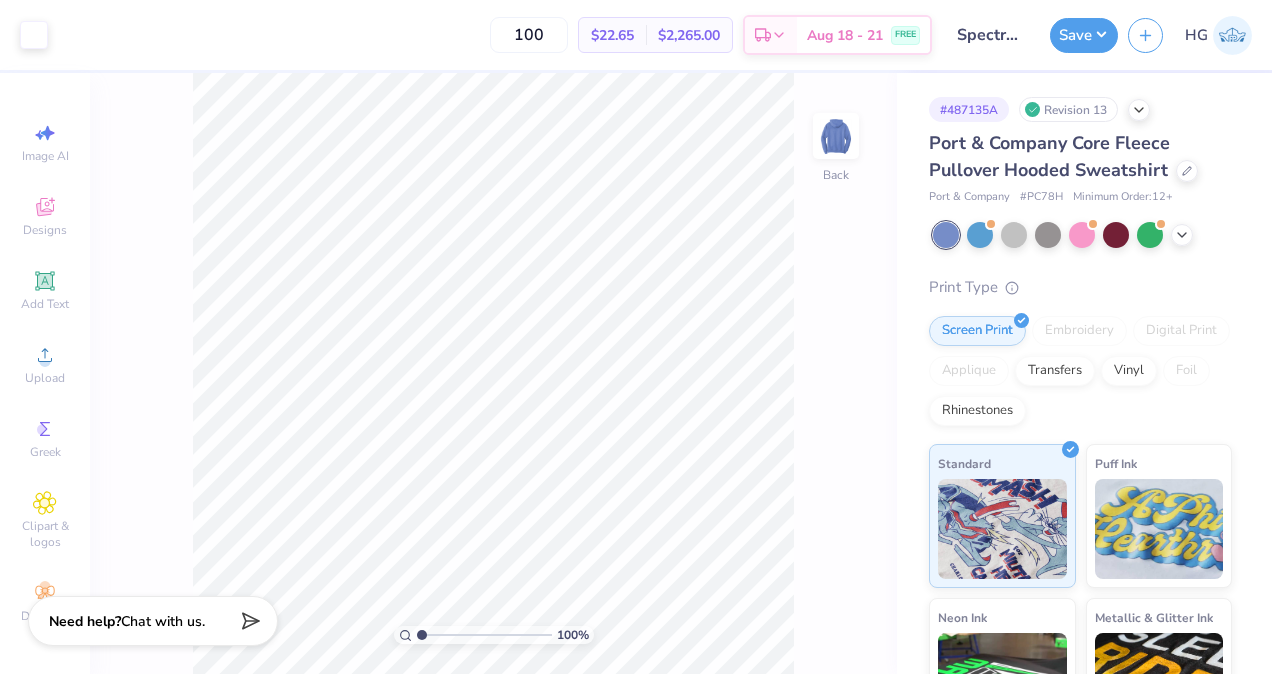 click on "100  % Back" at bounding box center (493, 373) 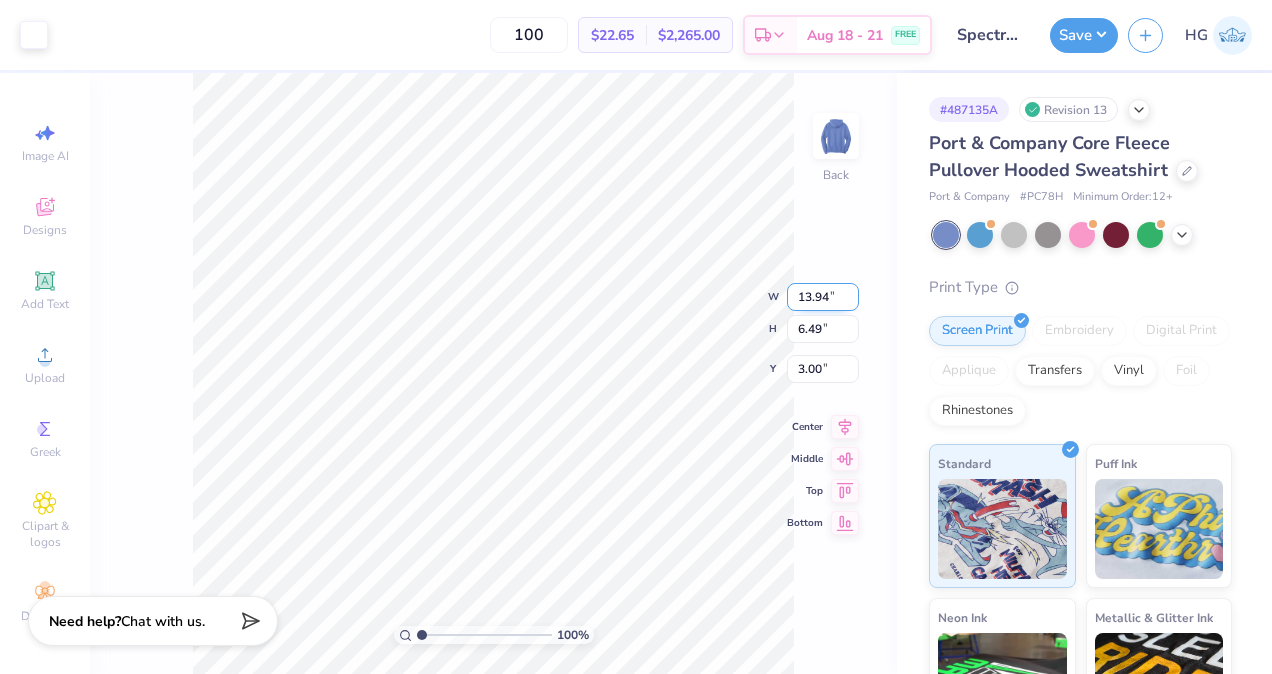click on "13.94" at bounding box center (823, 297) 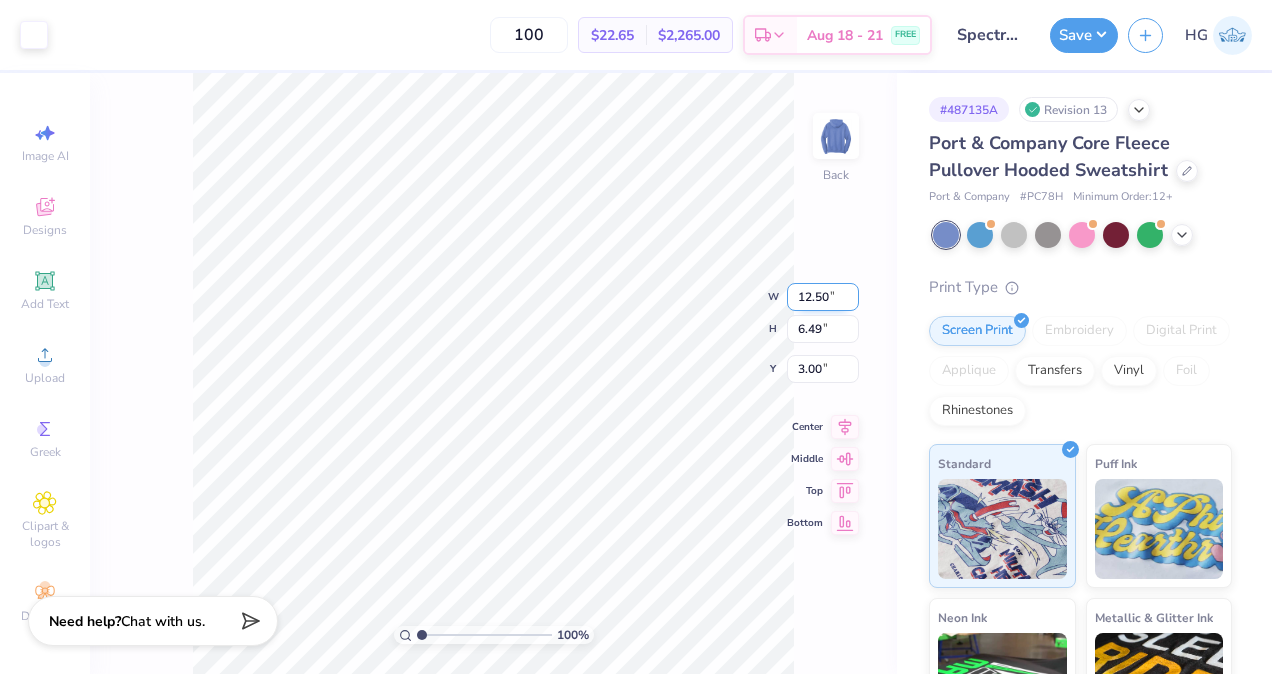 type on "12.50" 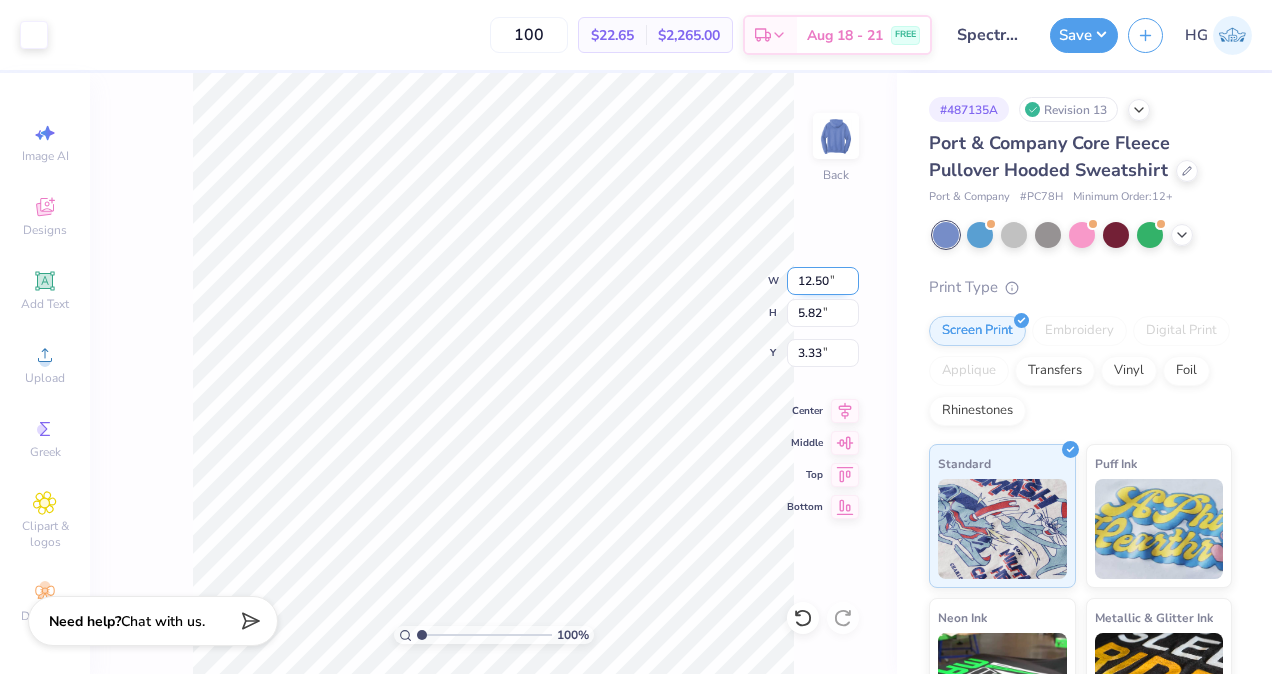 type on "5.82" 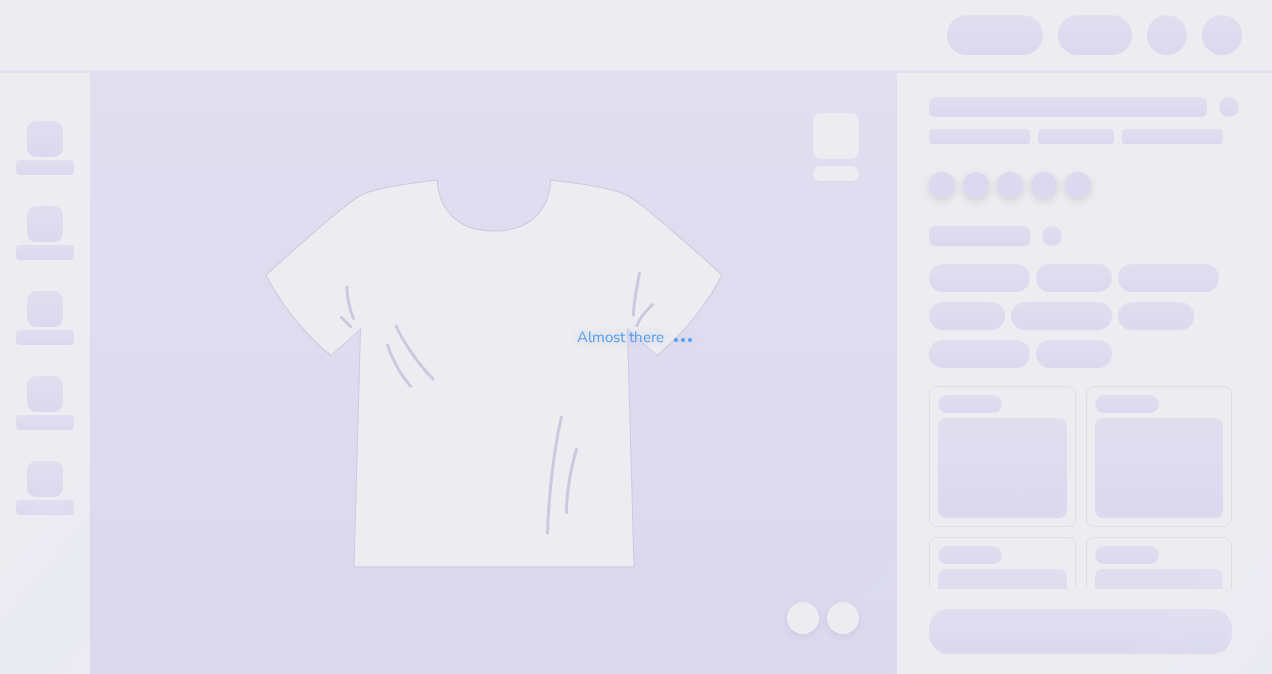 scroll, scrollTop: 0, scrollLeft: 0, axis: both 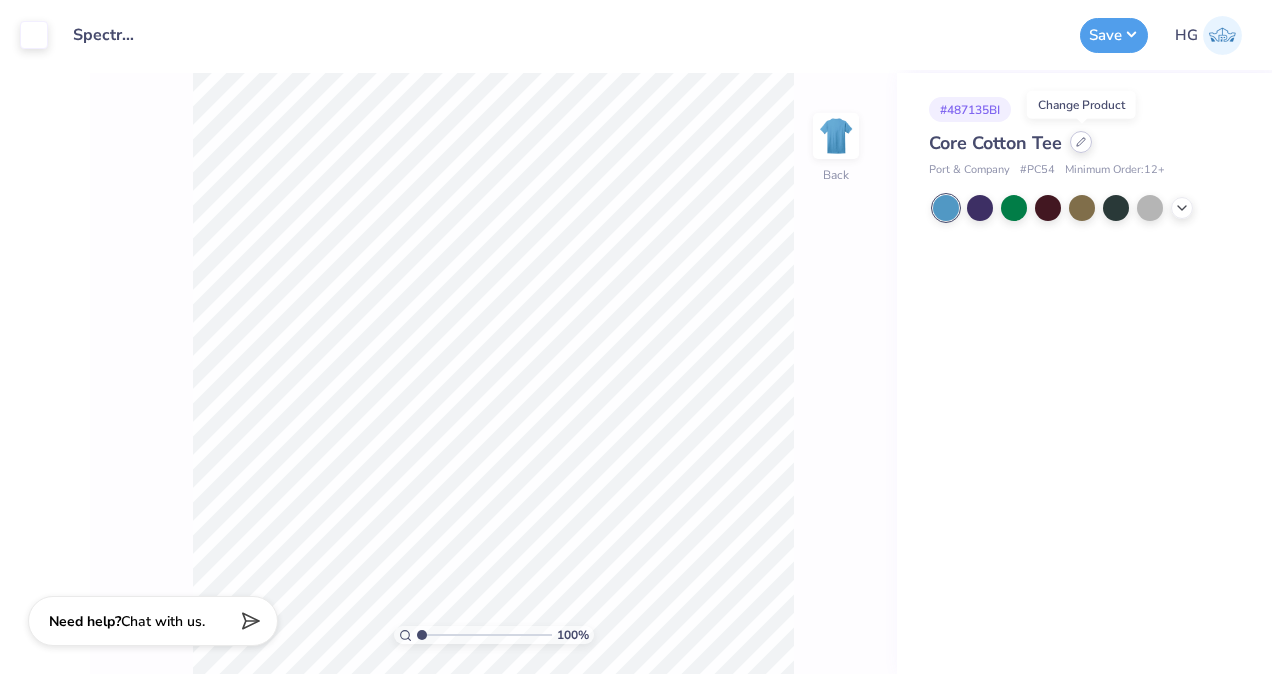 click 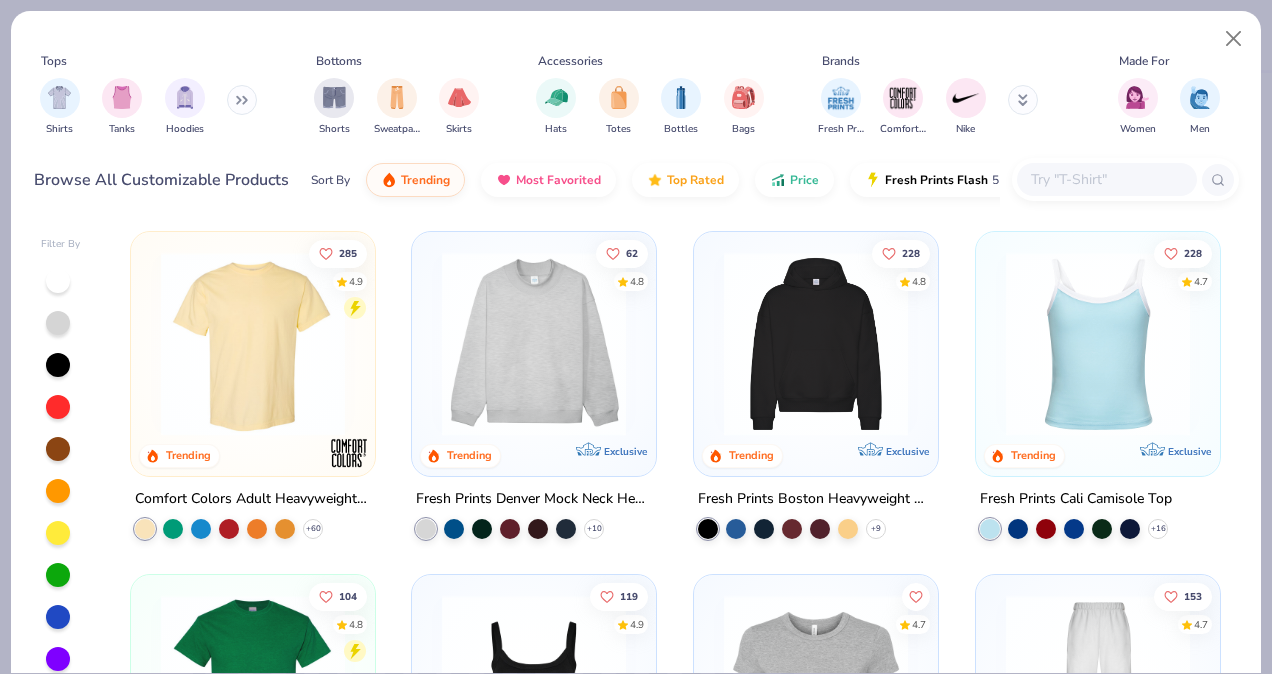 click at bounding box center [1106, 179] 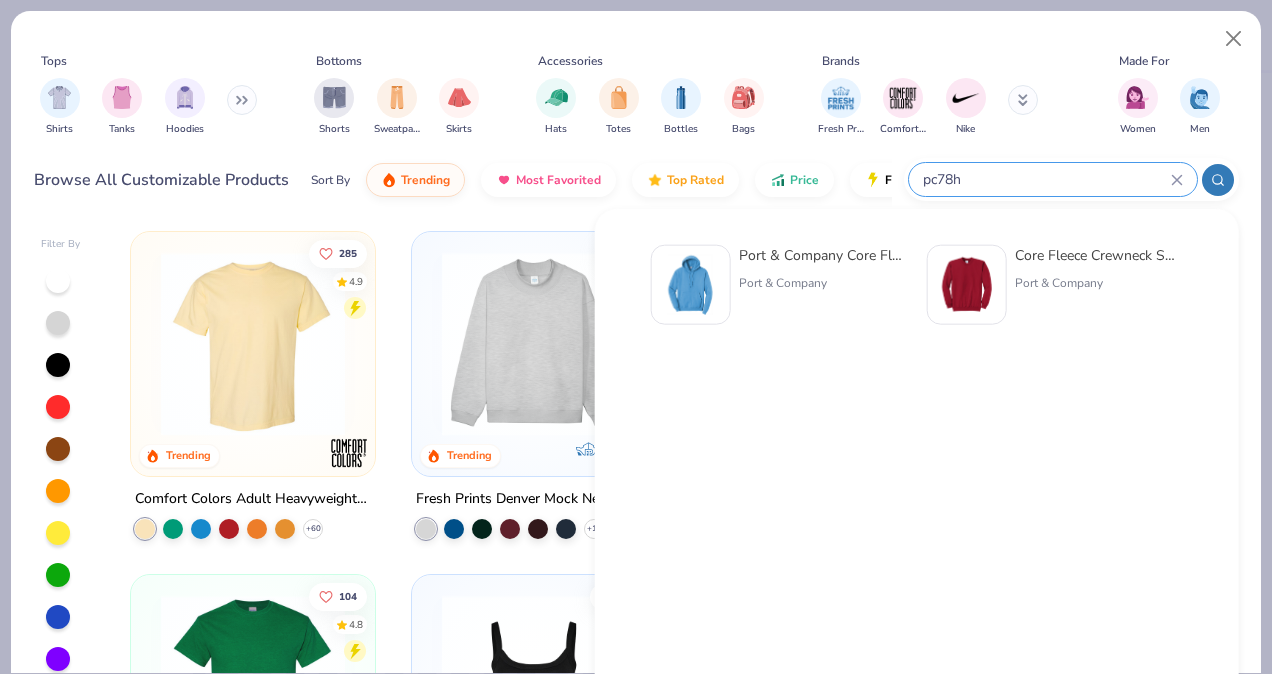 type on "pc78h" 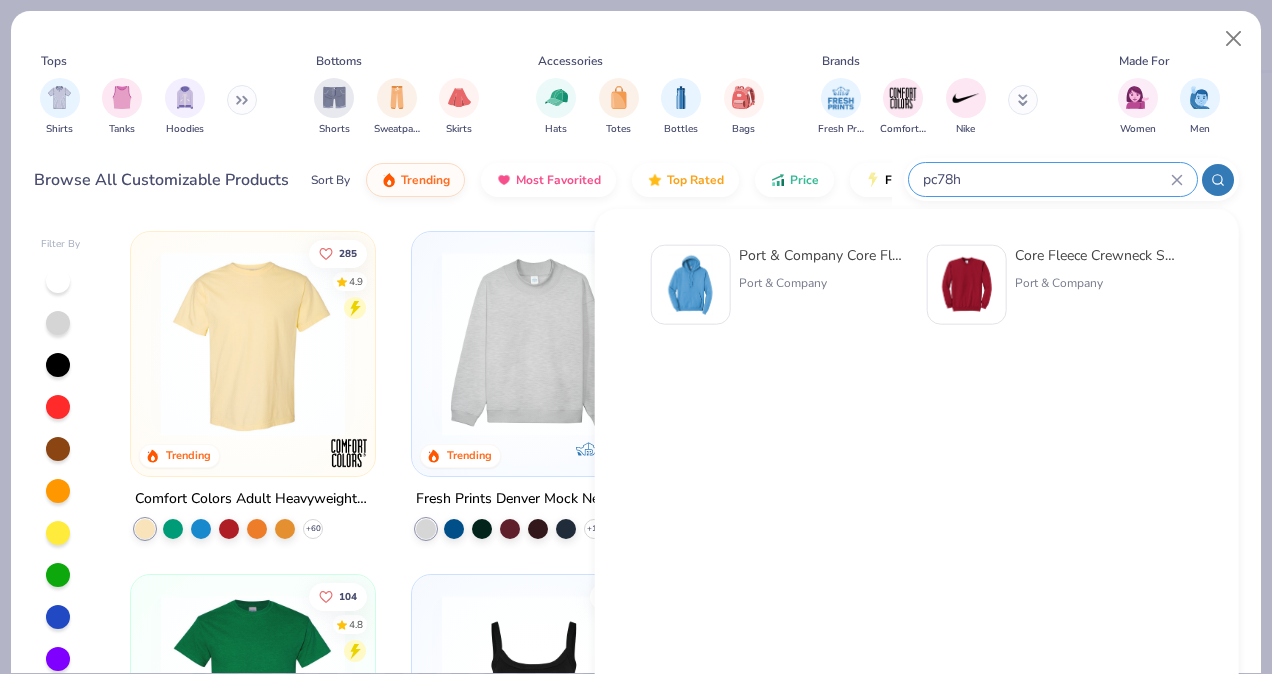 click on "Port & Company Core Fleece Pullover Hooded Sweatshirt" at bounding box center (823, 255) 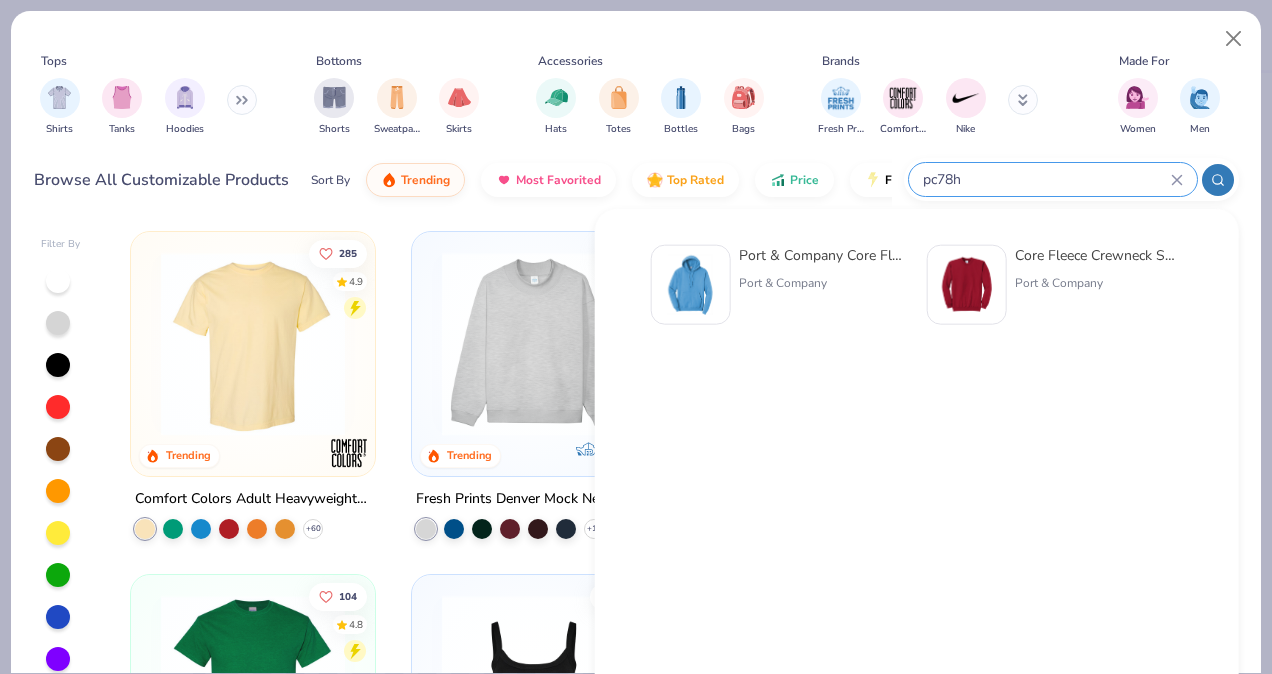 type 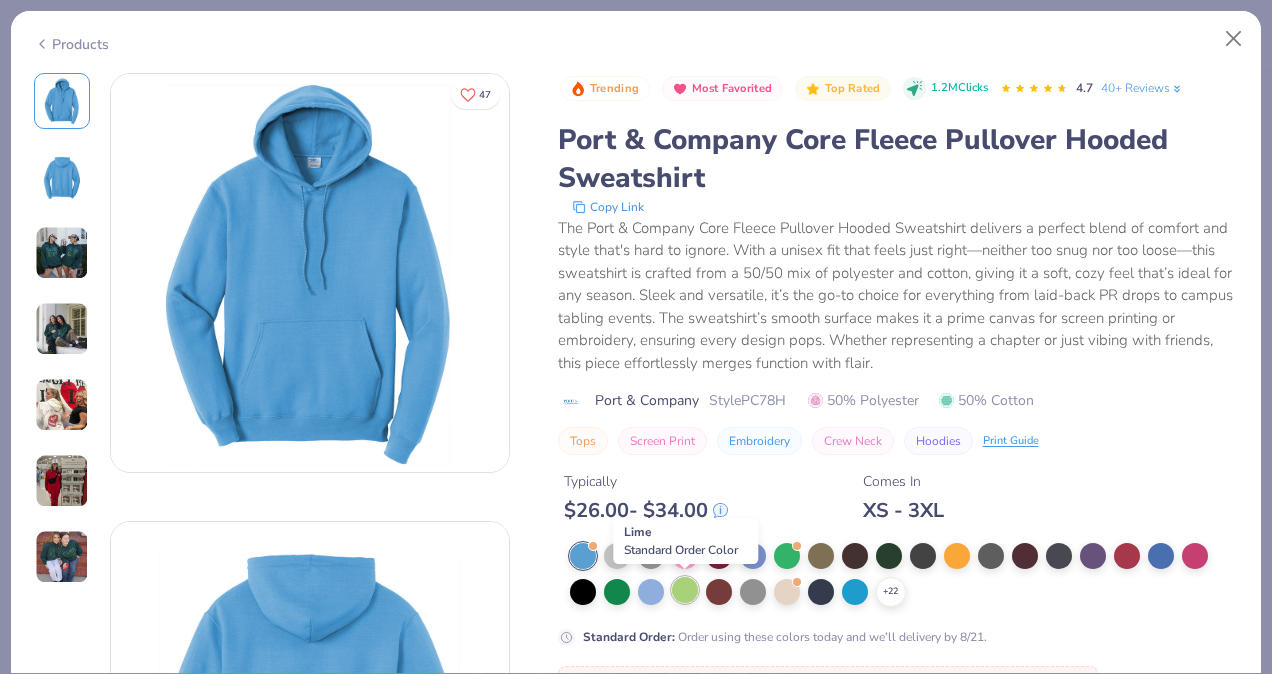 click at bounding box center [685, 590] 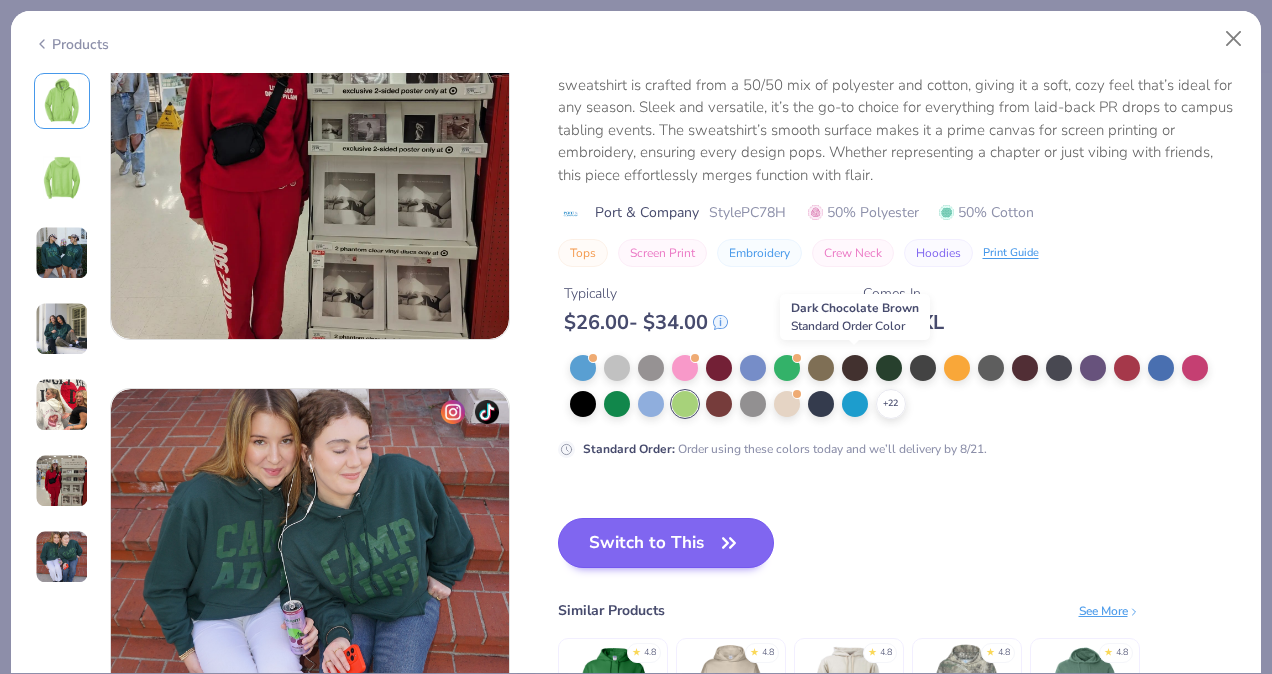 scroll, scrollTop: 2375, scrollLeft: 0, axis: vertical 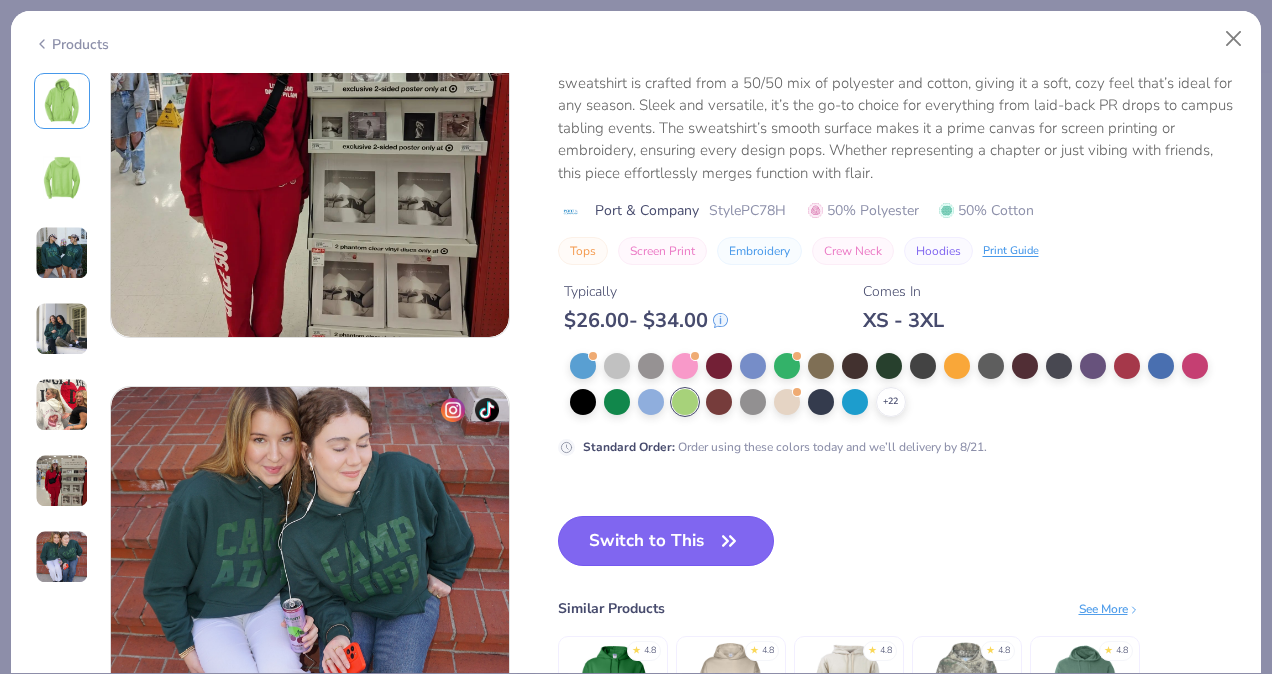 click at bounding box center [729, 541] 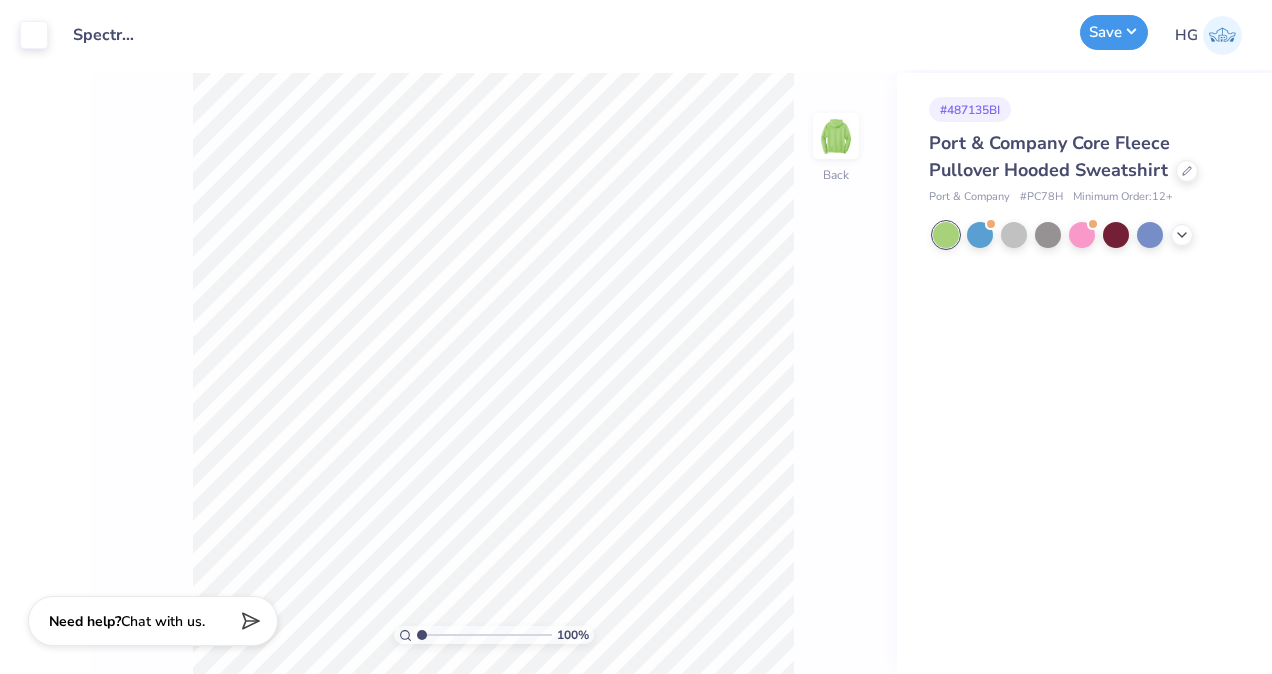 click on "Save" at bounding box center [1114, 32] 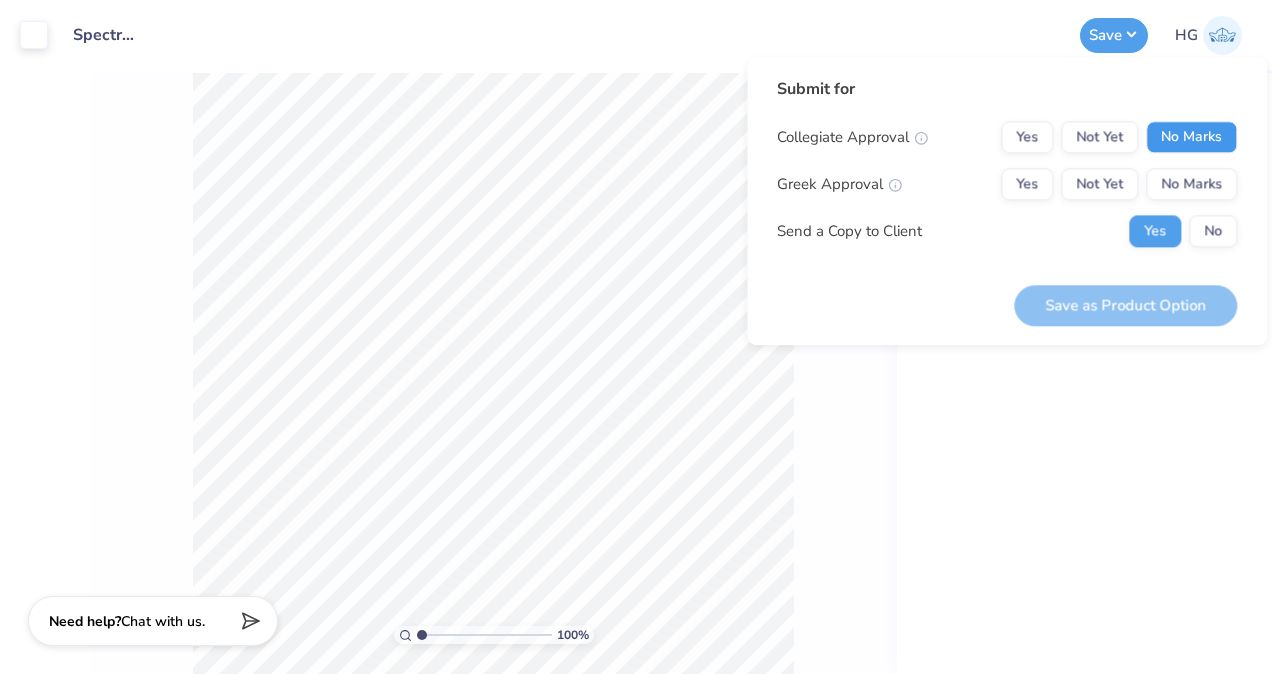 click on "No Marks" at bounding box center [1191, 137] 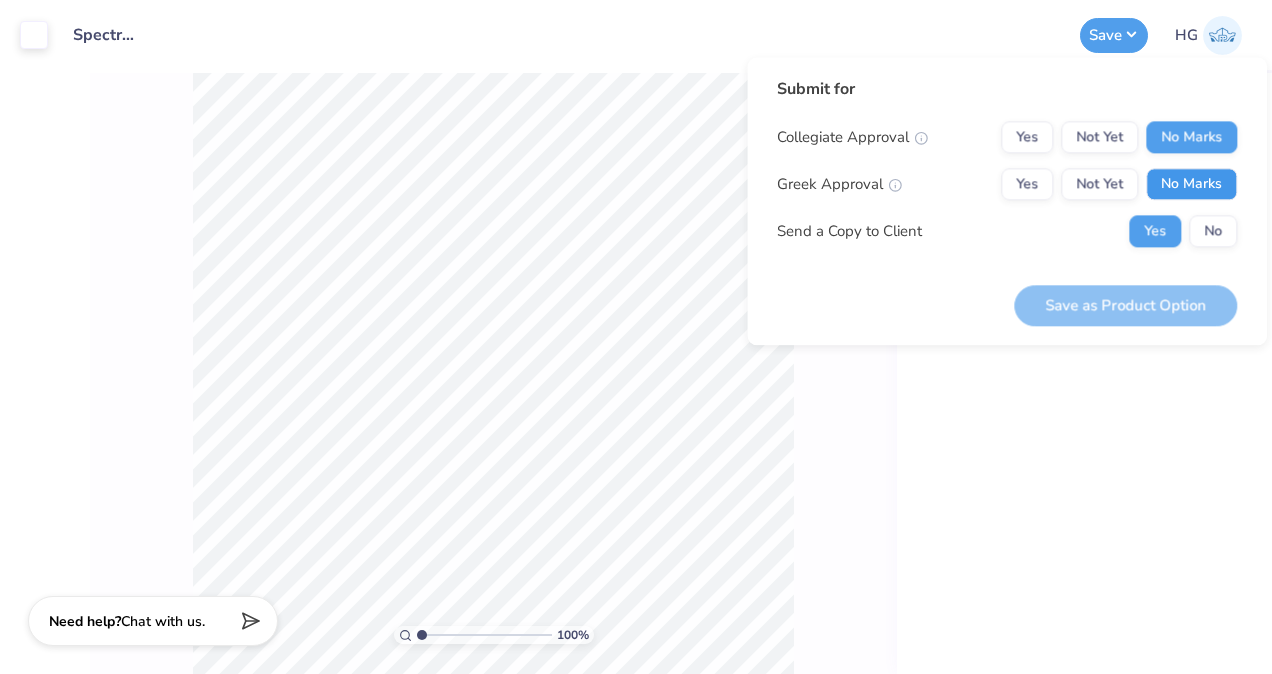 click on "No Marks" at bounding box center (1191, 184) 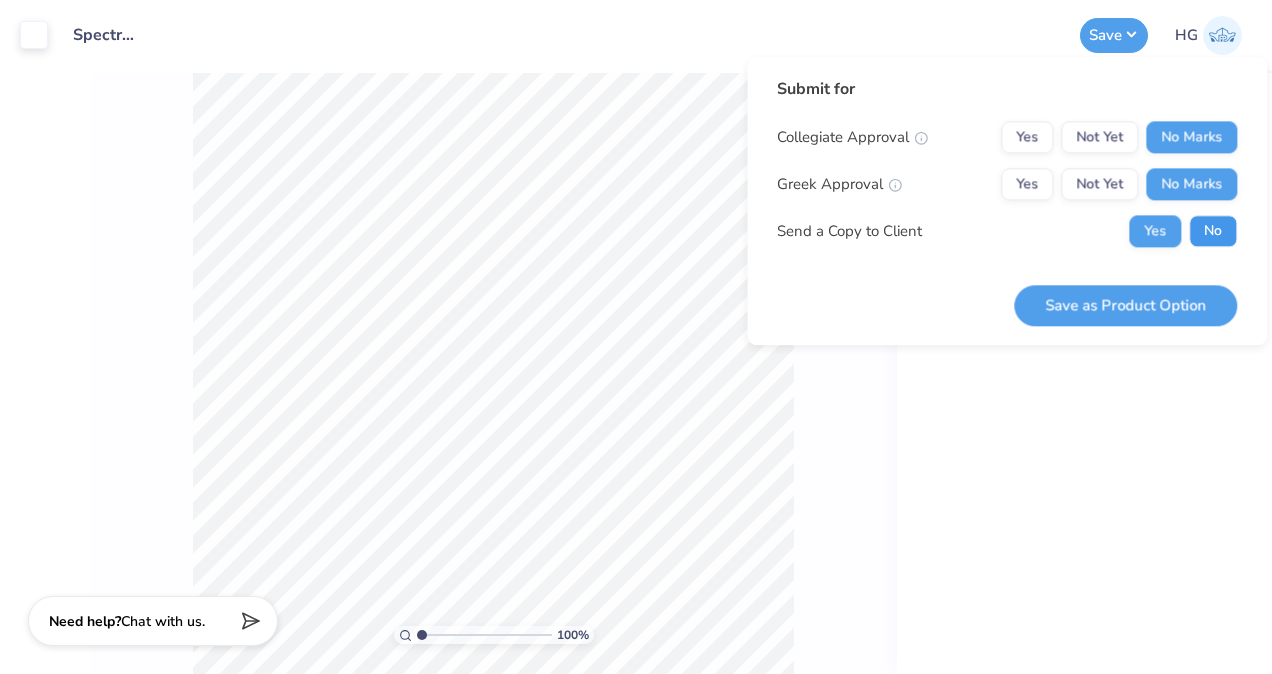 click on "No" at bounding box center [1213, 231] 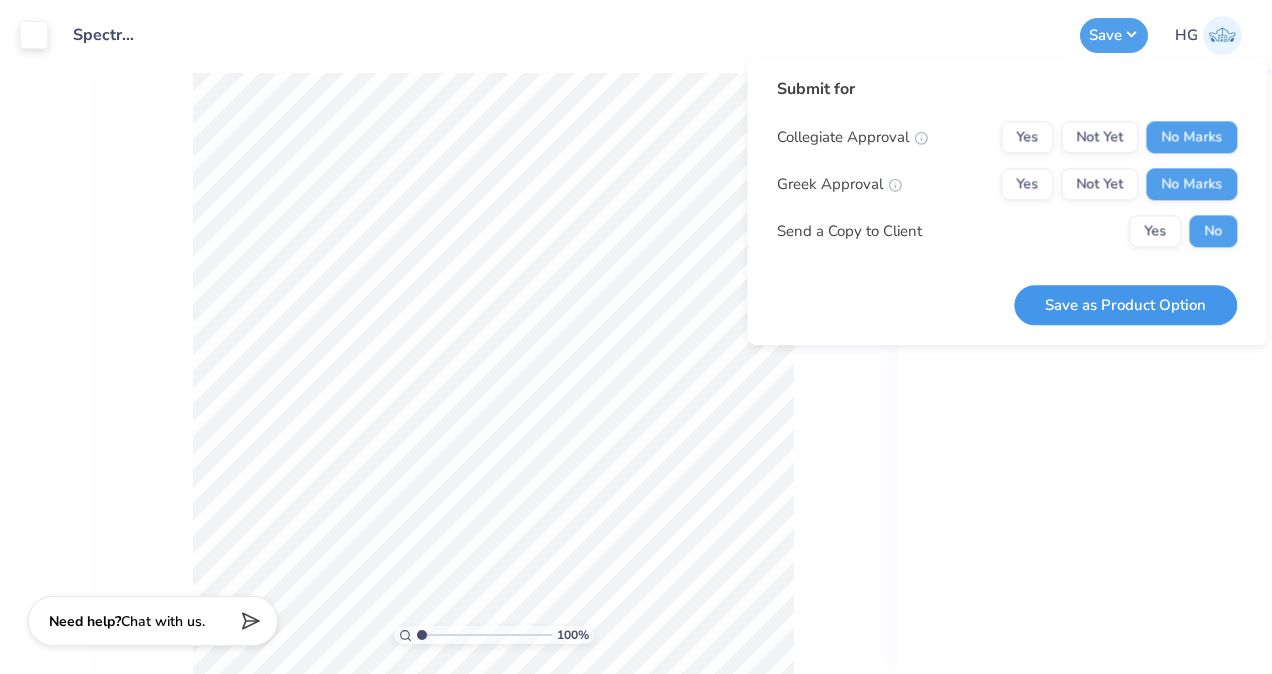 click on "Save as Product Option" at bounding box center (1125, 305) 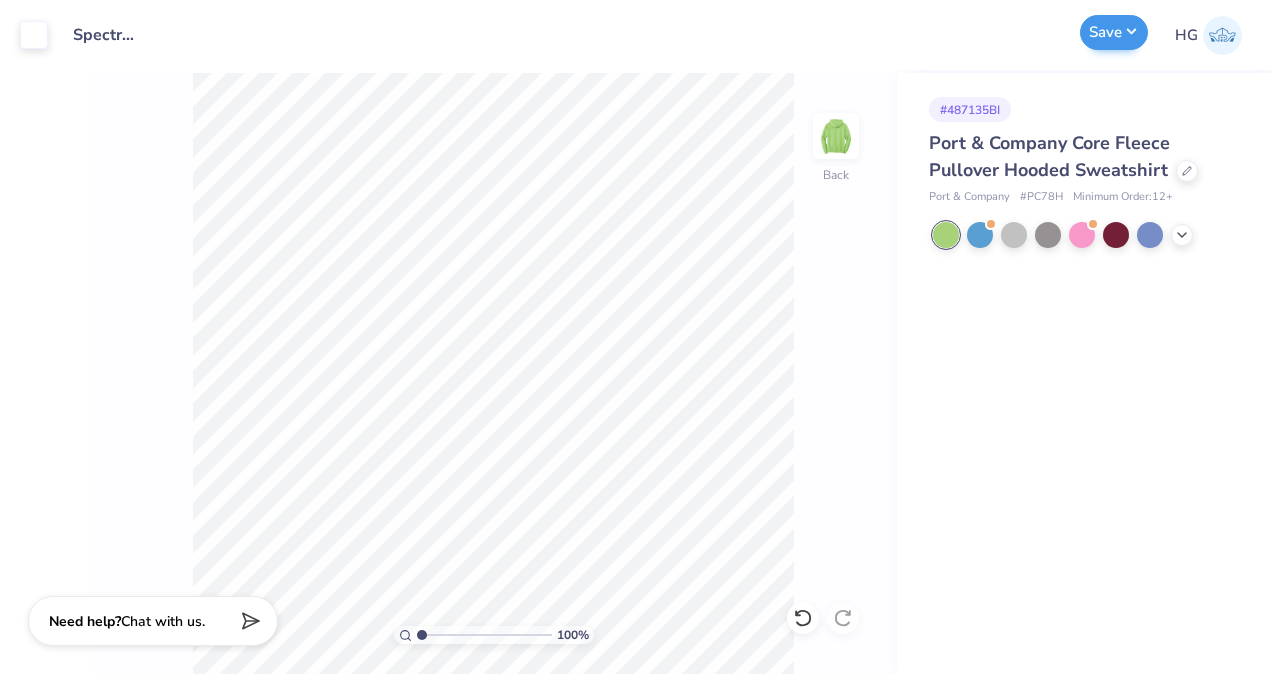 drag, startPoint x: 1139, startPoint y: 12, endPoint x: 1132, endPoint y: 31, distance: 20.248457 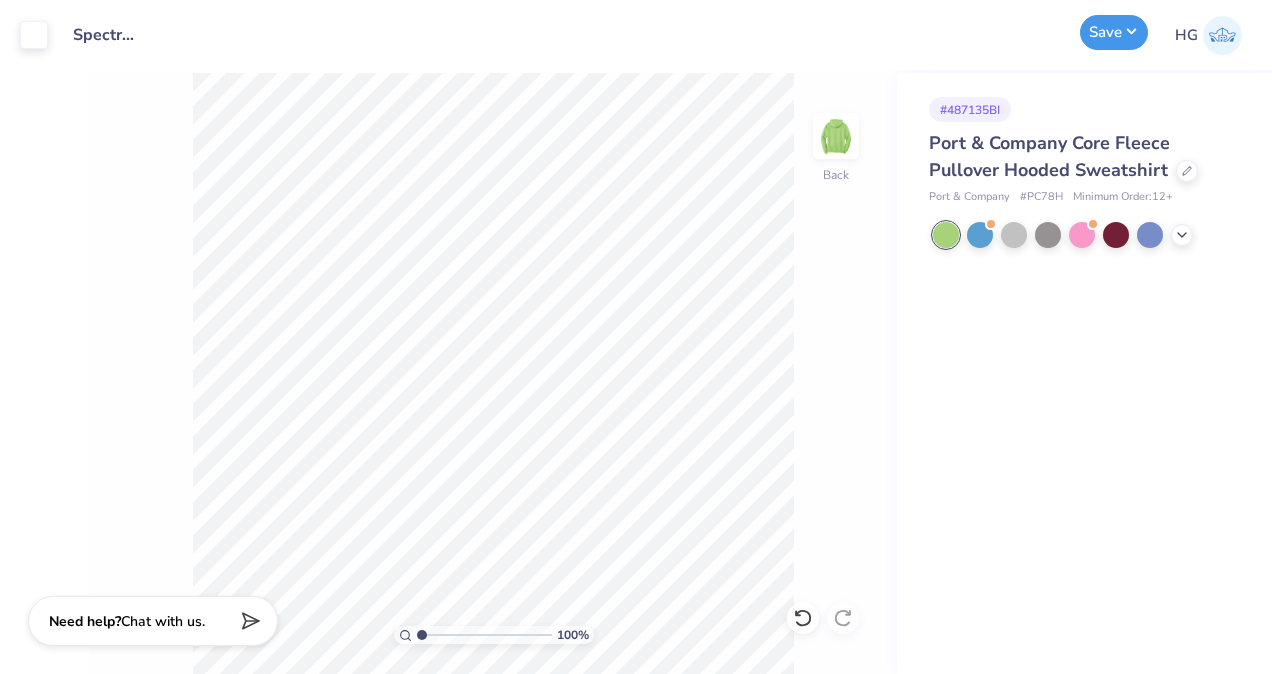click on "Save" at bounding box center [1114, 32] 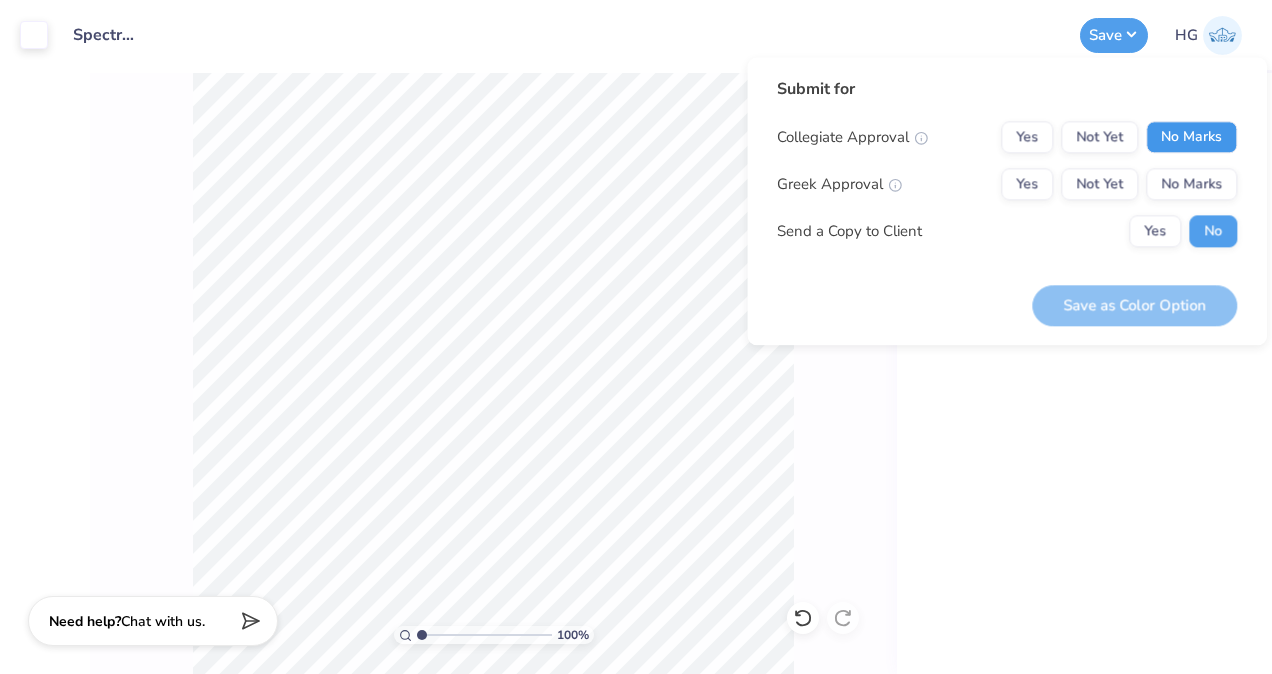click on "No Marks" at bounding box center (1191, 137) 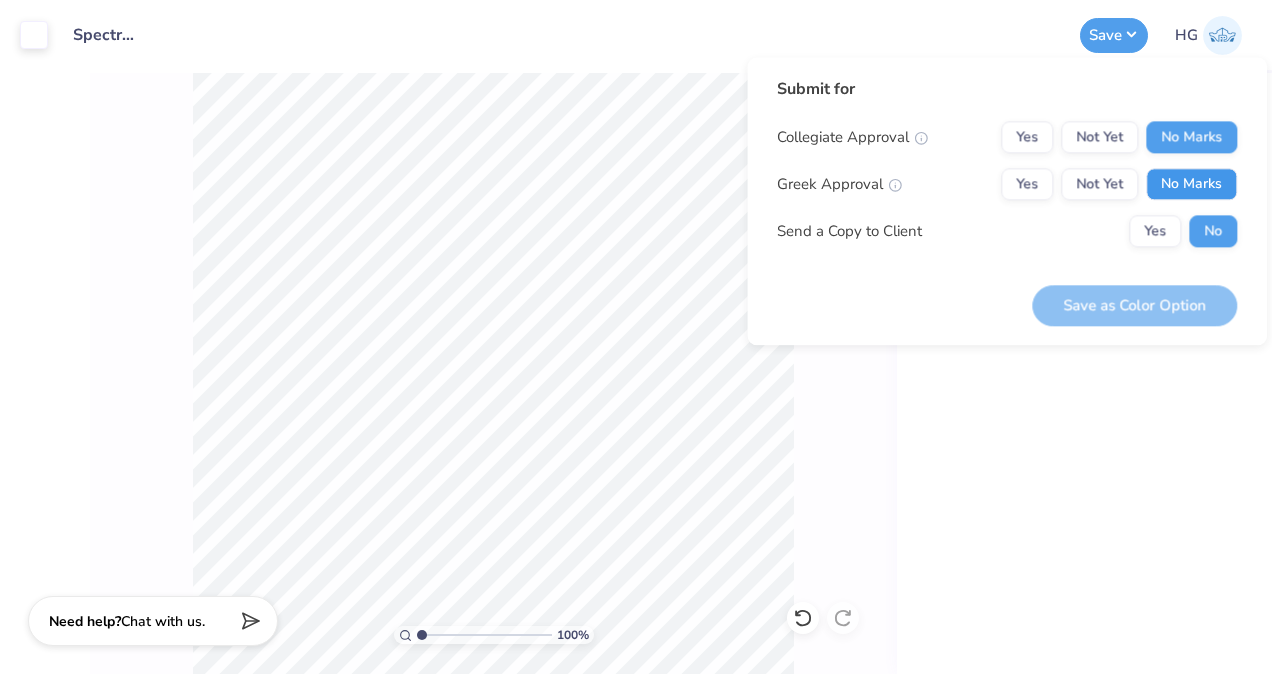 click on "No Marks" at bounding box center [1191, 184] 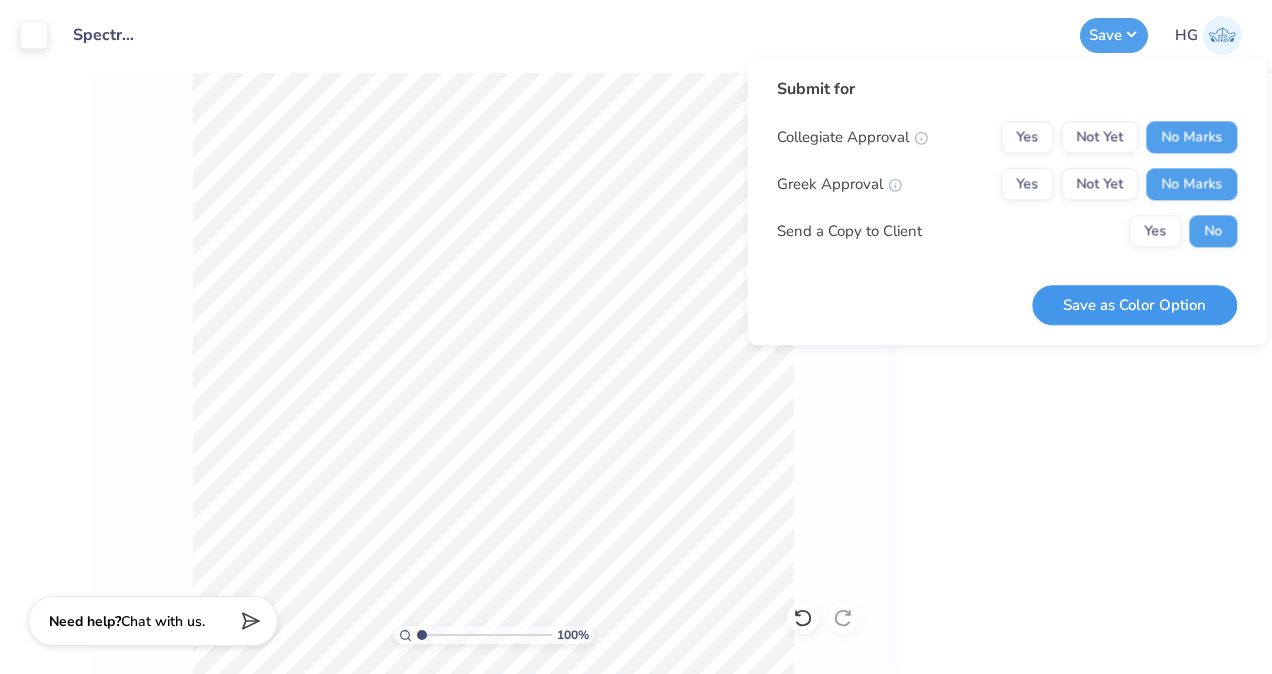 click on "Save as Color Option" at bounding box center (1134, 305) 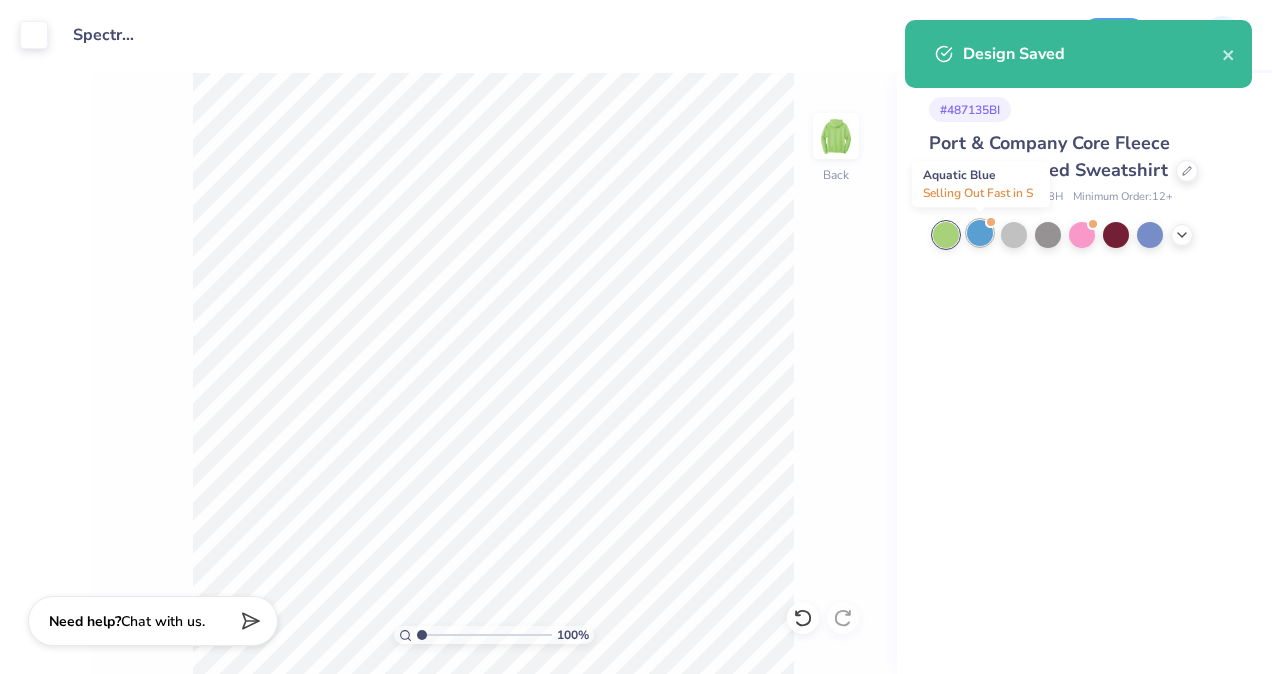 click at bounding box center [980, 233] 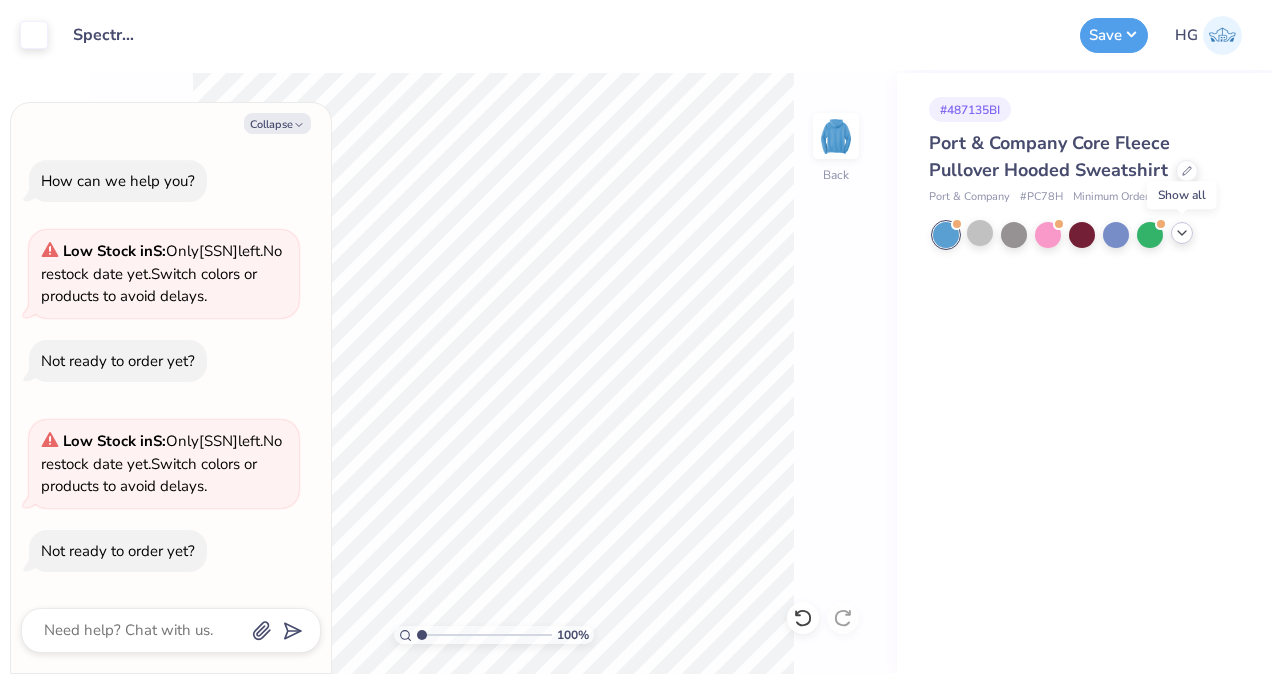 click 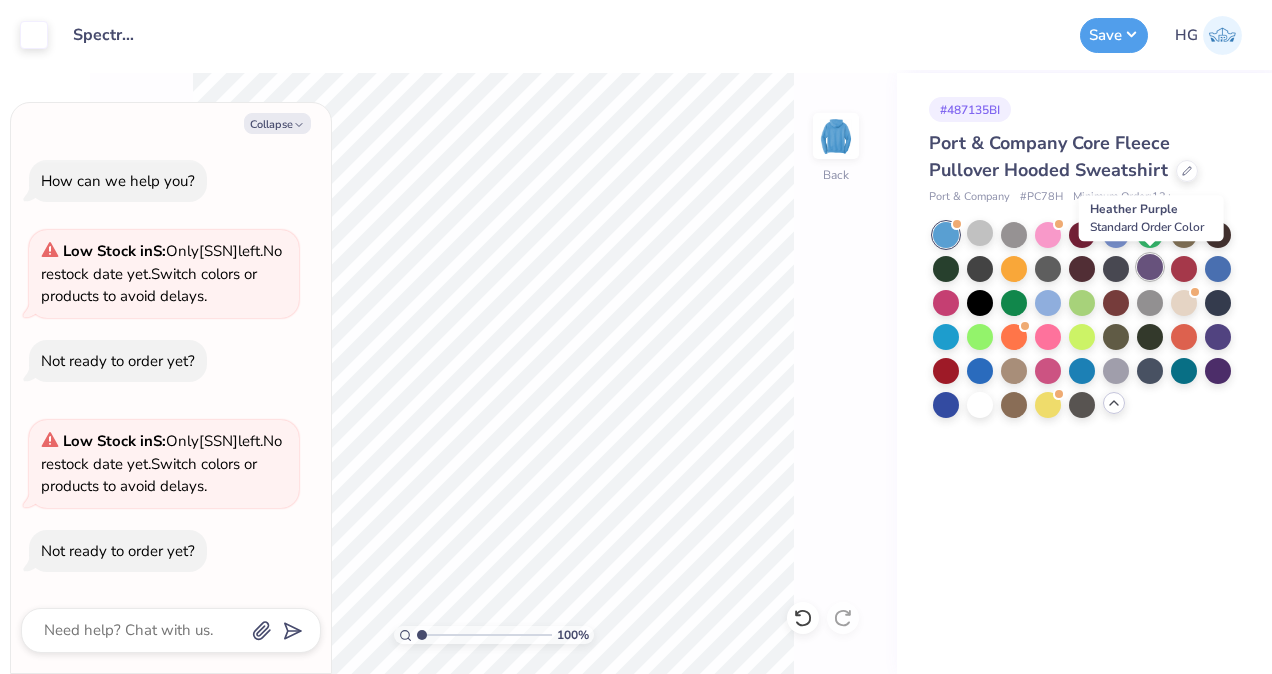 click at bounding box center (1150, 267) 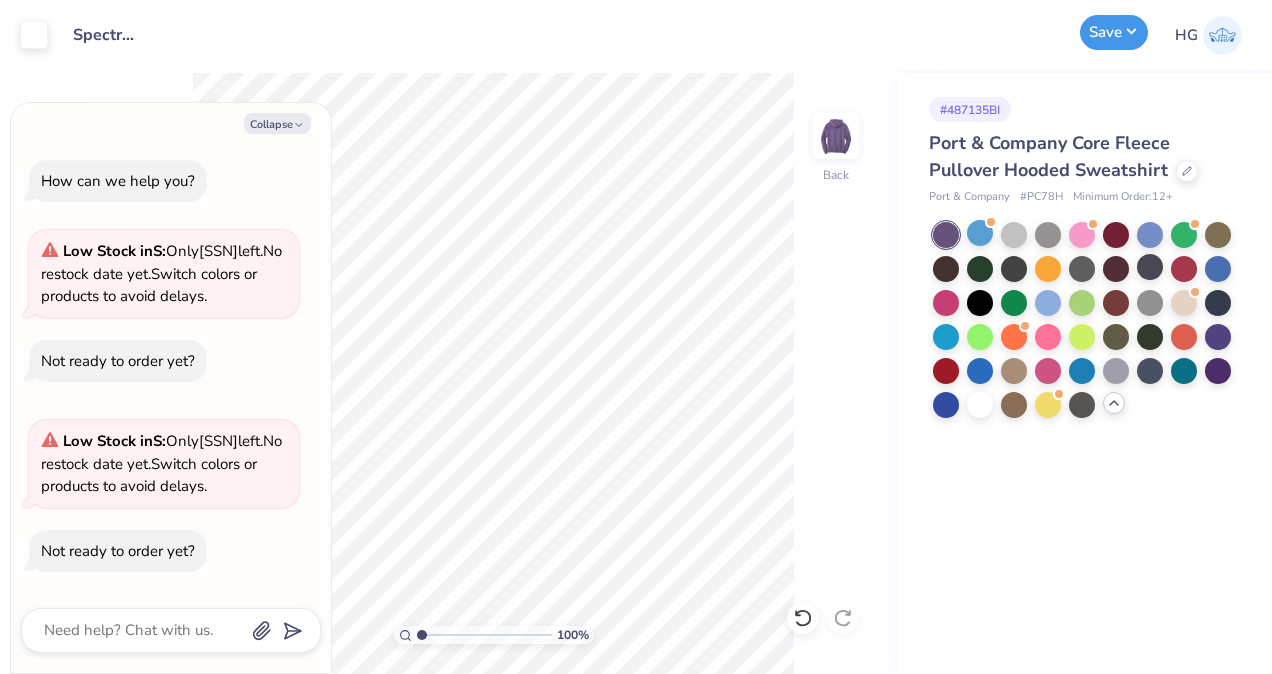 click on "Save" at bounding box center (1114, 32) 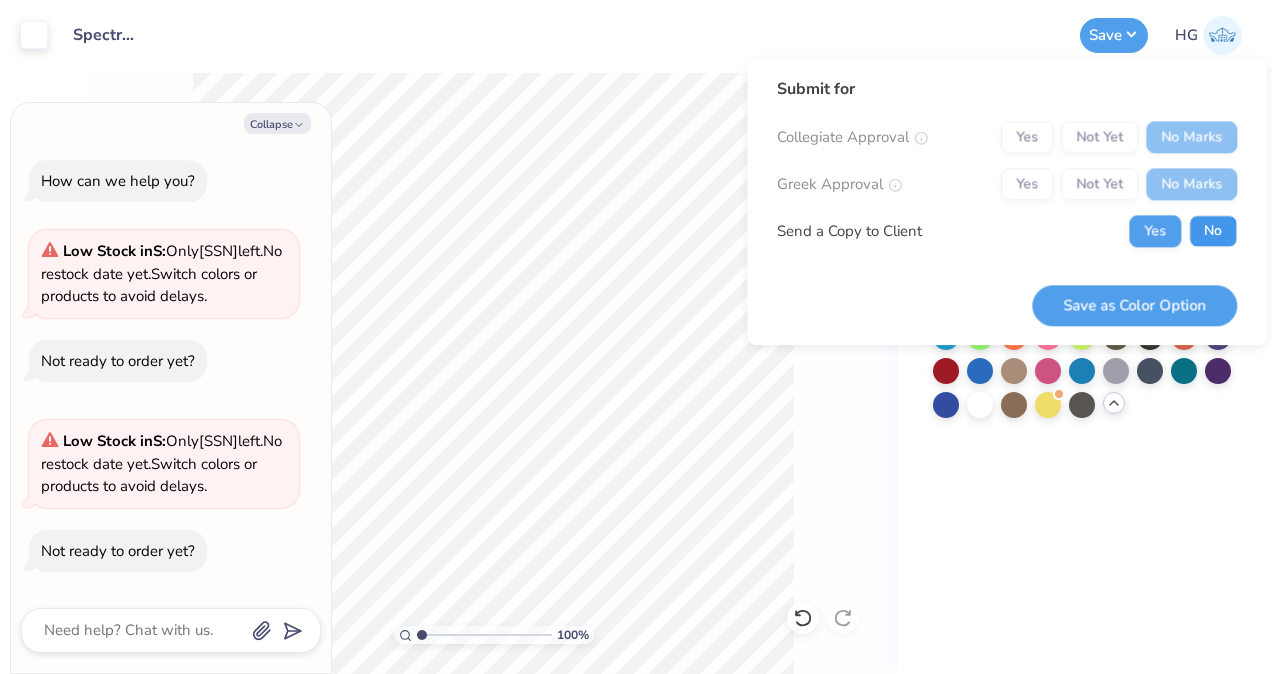 click on "No" at bounding box center (1213, 231) 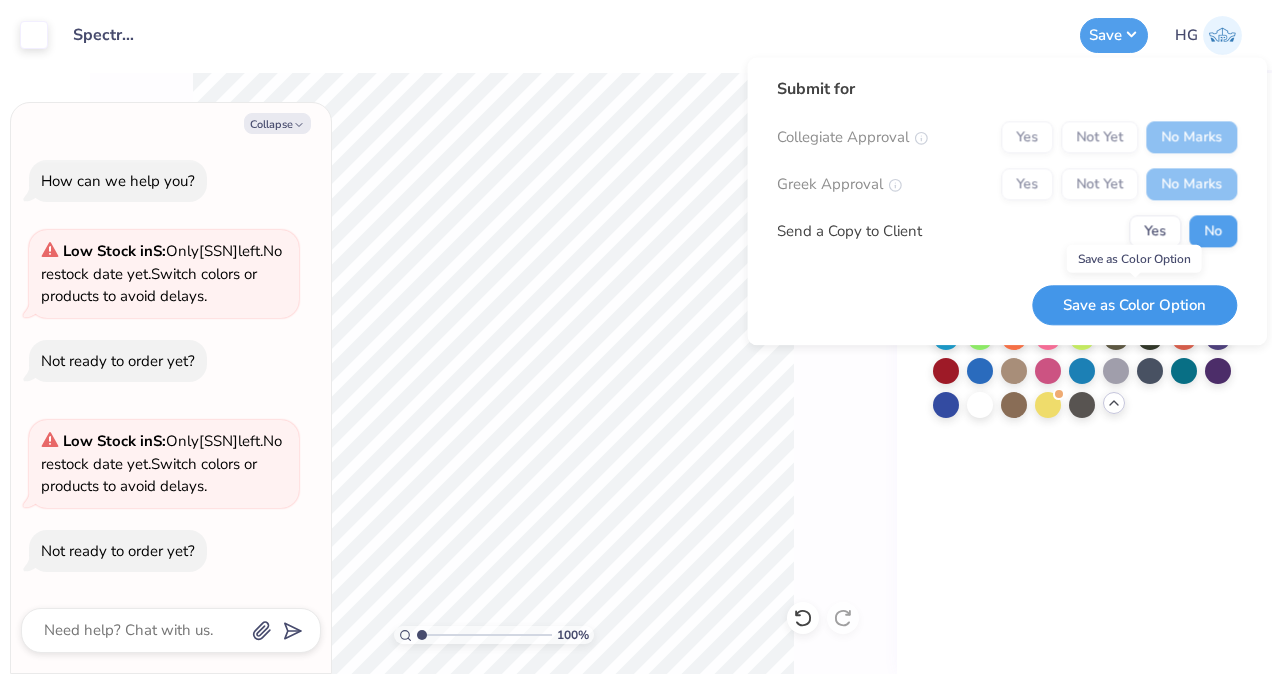 click on "Save as Color Option" at bounding box center [1134, 305] 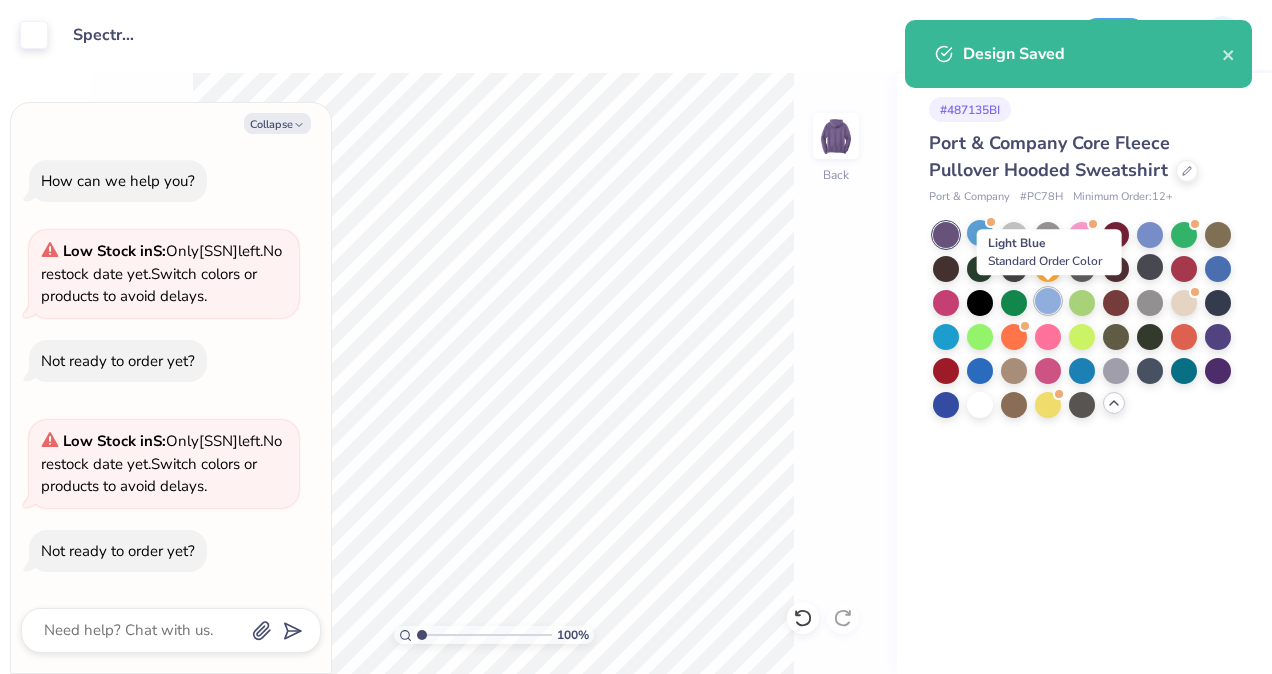 click at bounding box center (1048, 301) 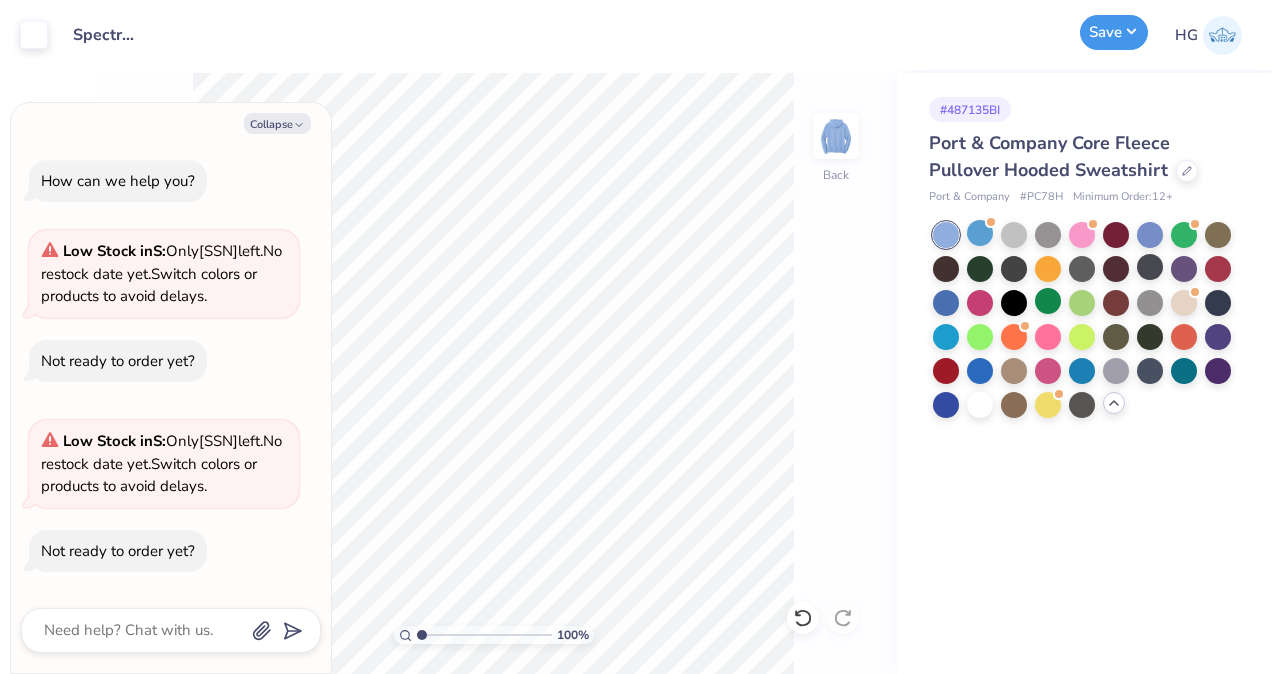 click on "Save" at bounding box center (1114, 32) 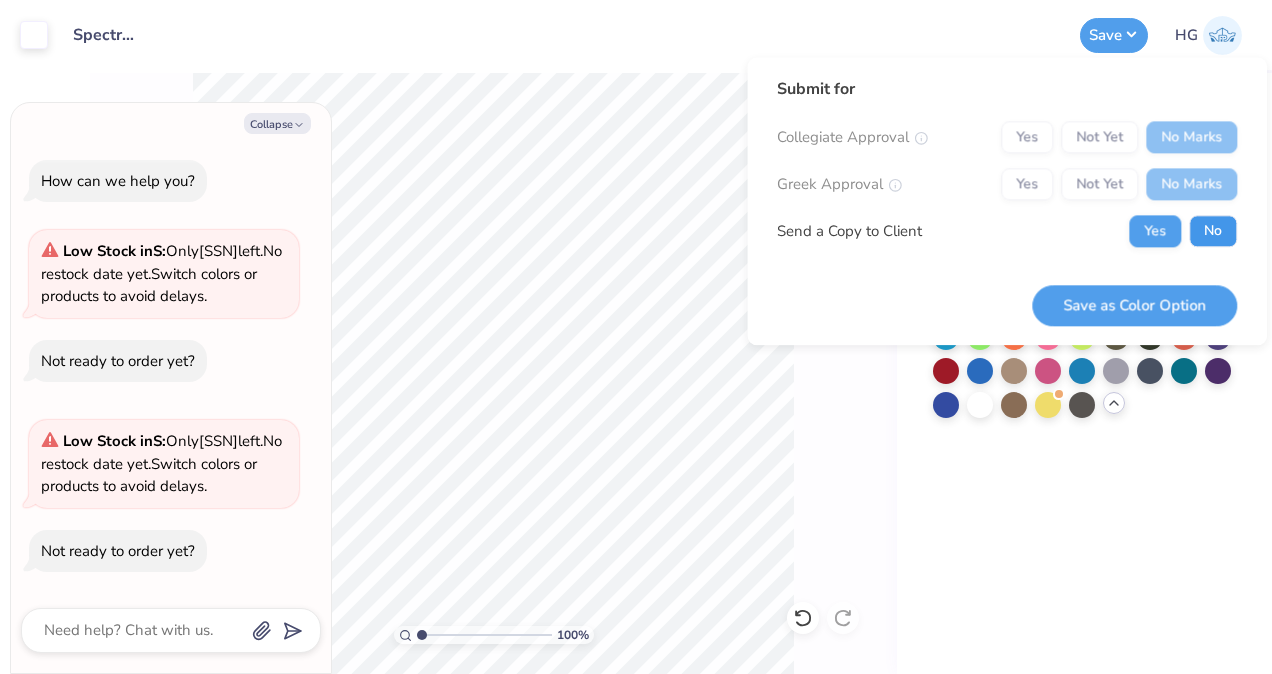 click on "No" at bounding box center (1213, 231) 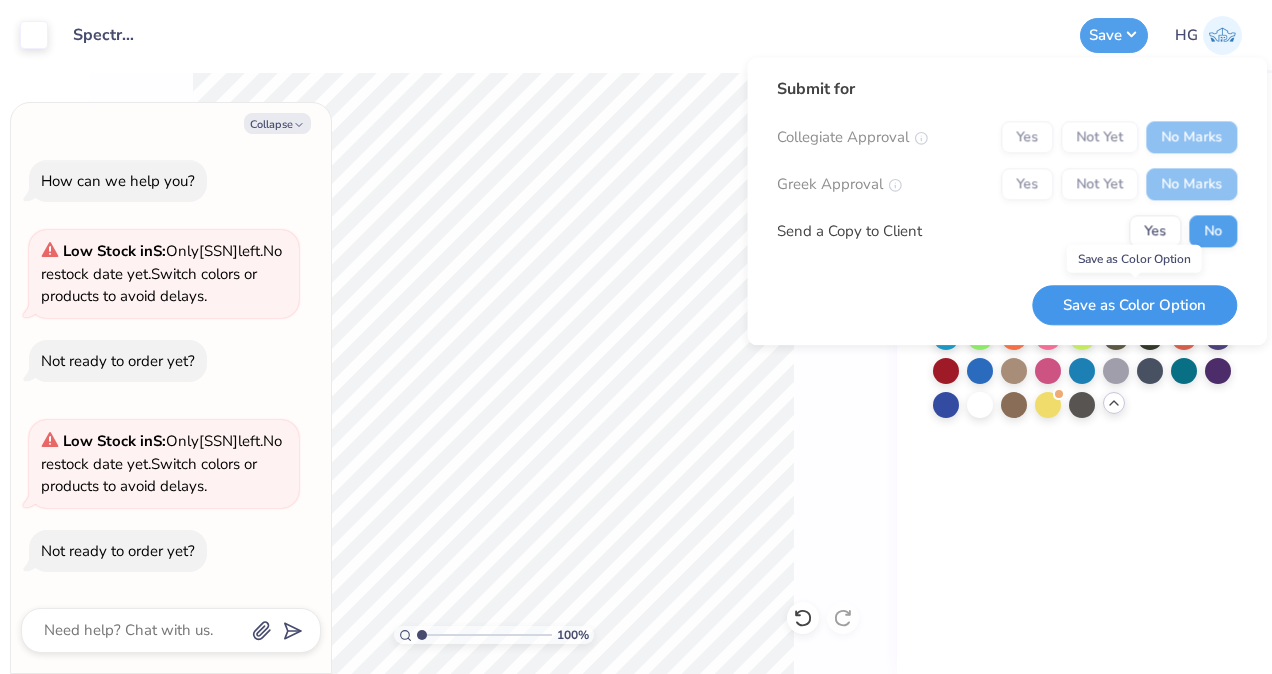 click on "Save as Color Option" at bounding box center (1134, 305) 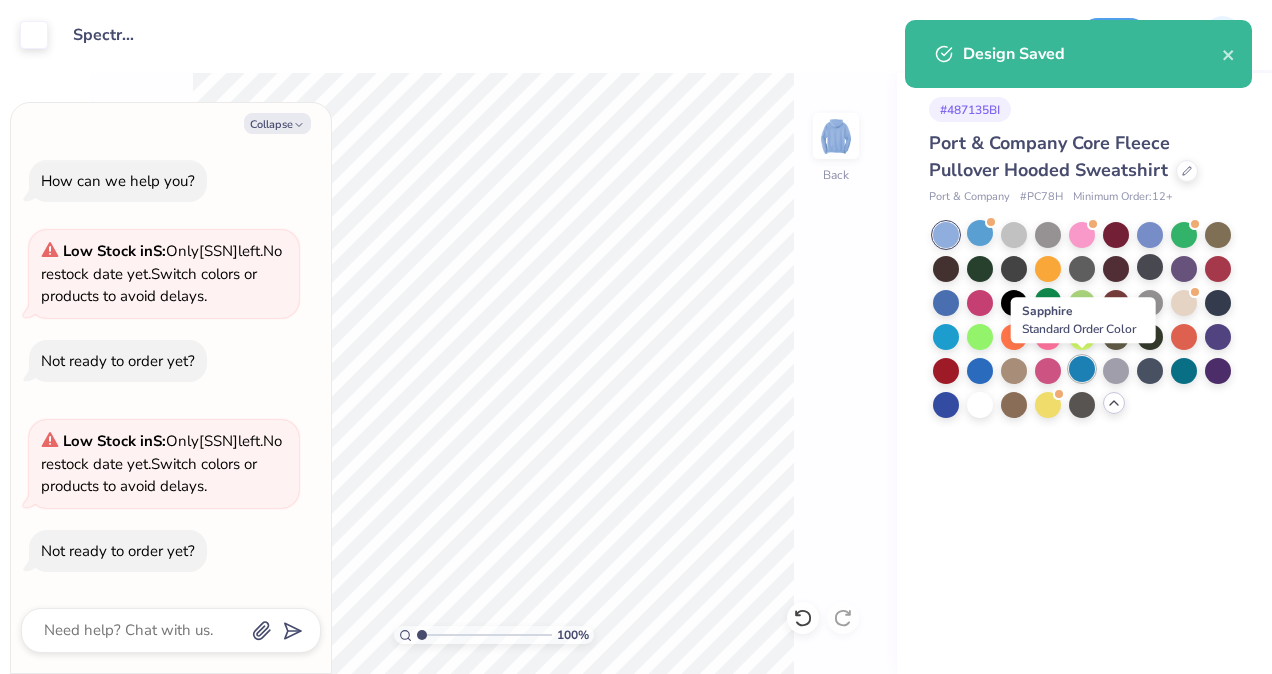 click at bounding box center [1082, 369] 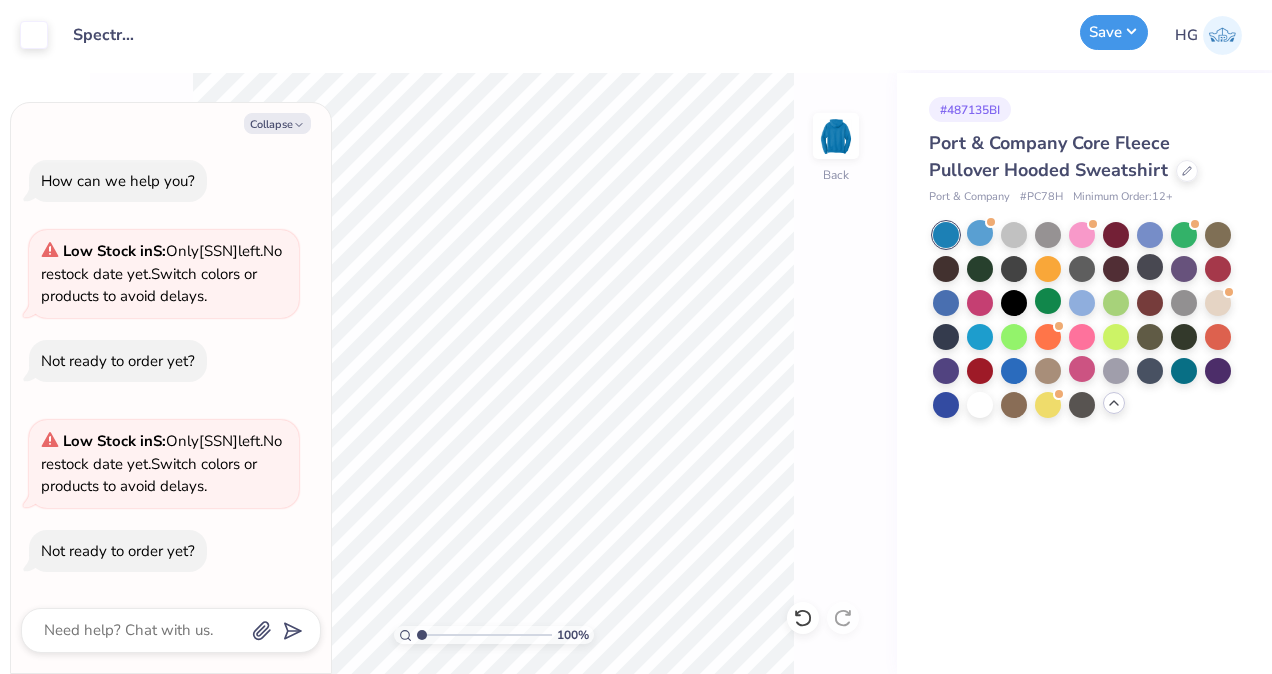 click on "Save" at bounding box center (1114, 32) 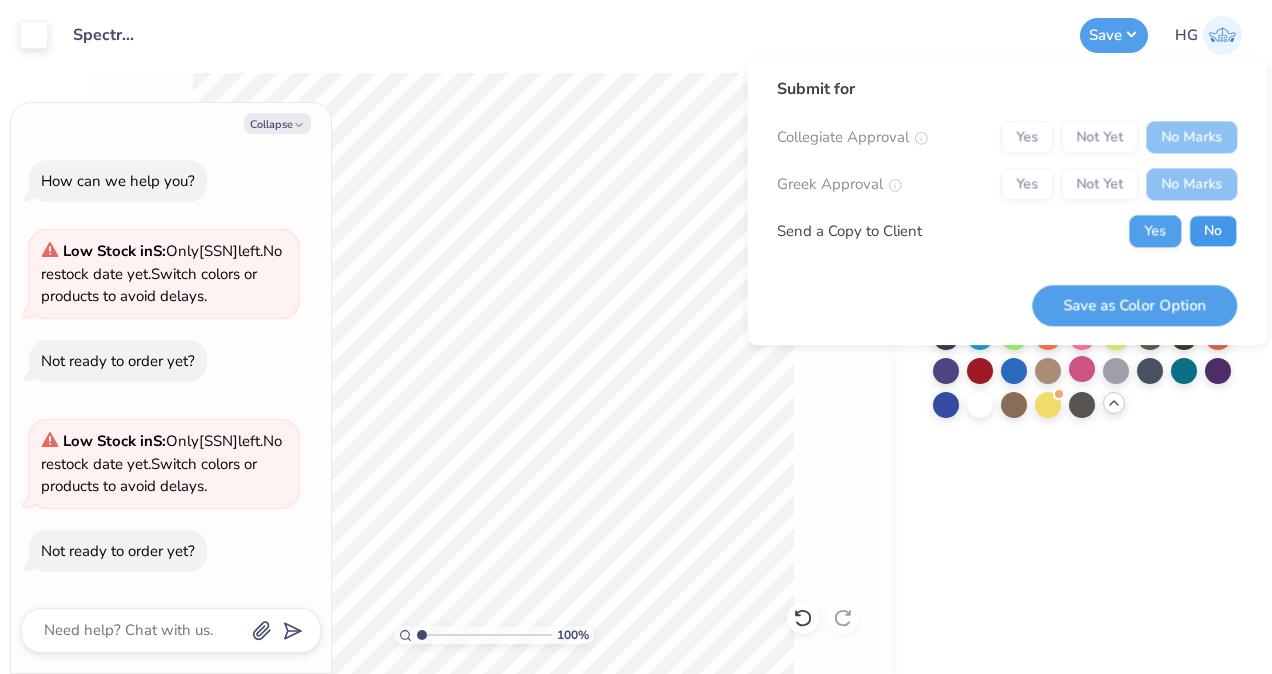 click on "No" at bounding box center (1213, 231) 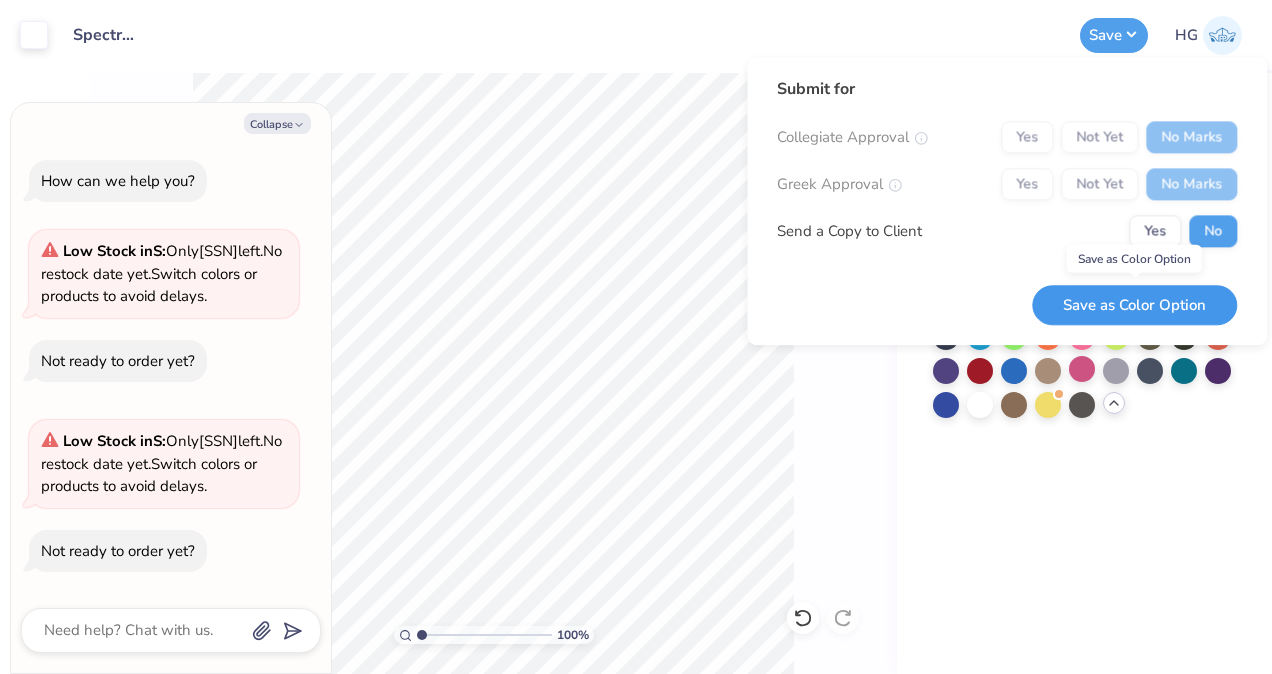 click on "Save as Color Option" at bounding box center (1134, 305) 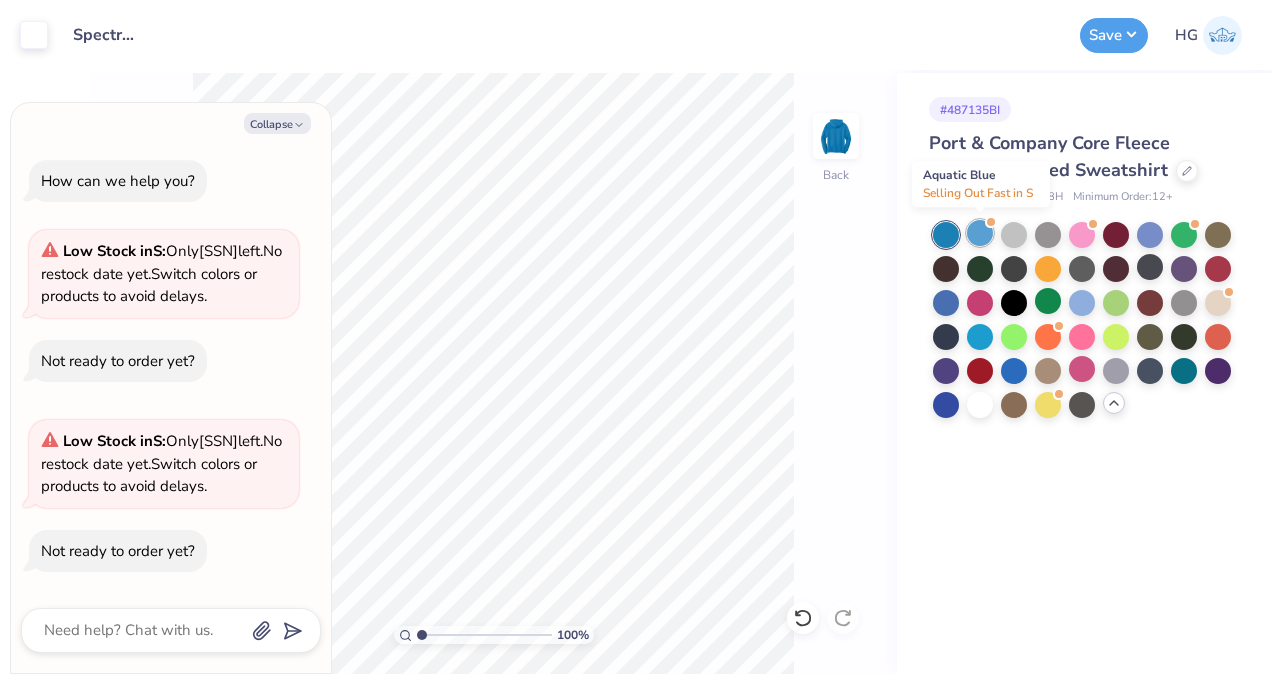 click at bounding box center [980, 233] 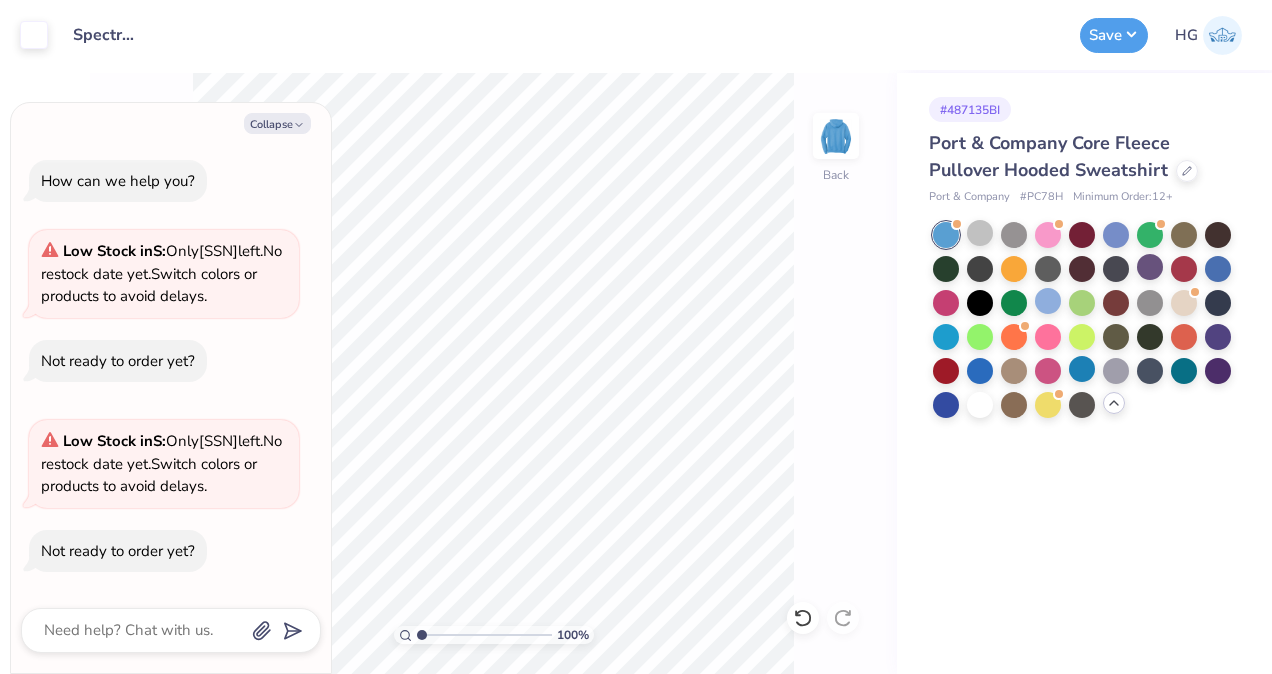 scroll, scrollTop: 160, scrollLeft: 0, axis: vertical 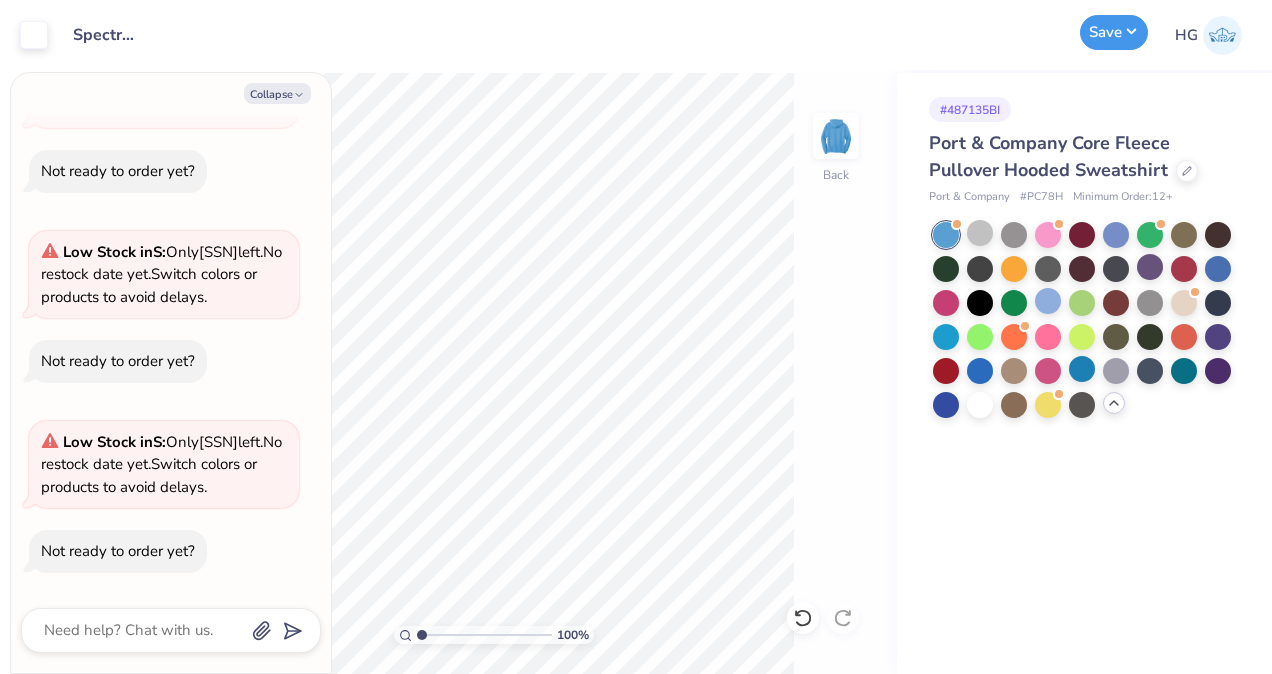 click on "Save" at bounding box center (1114, 32) 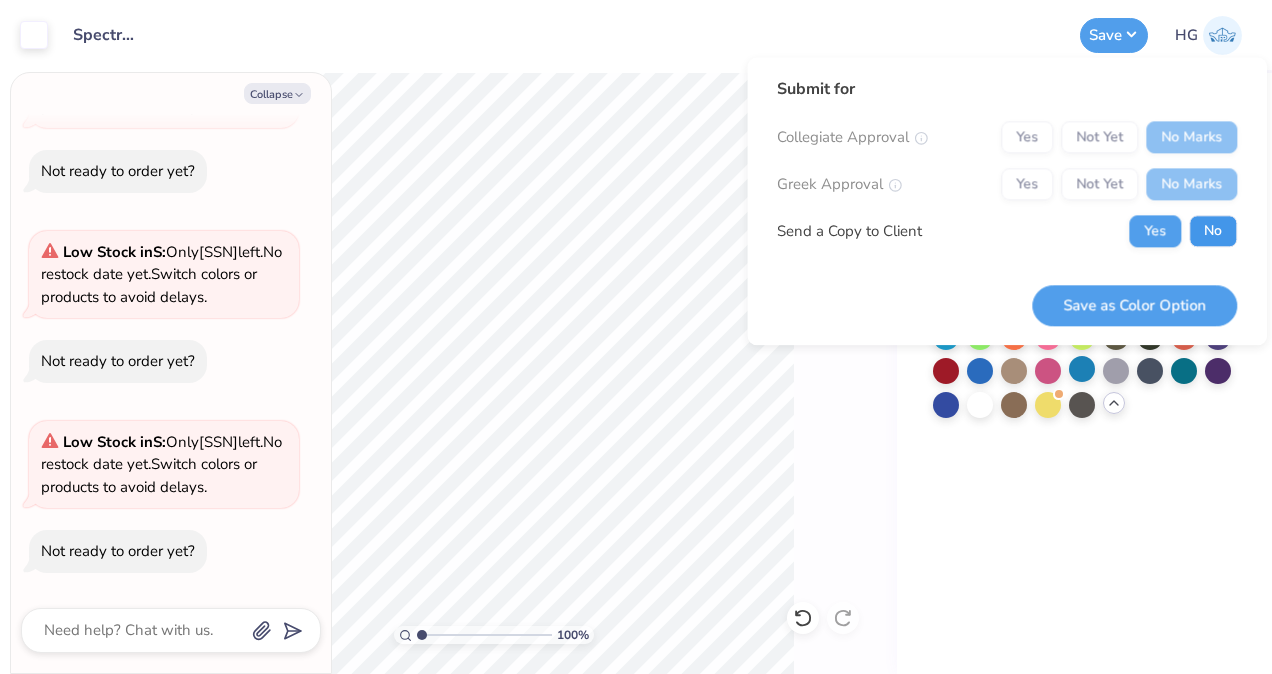 click on "No" at bounding box center (1213, 231) 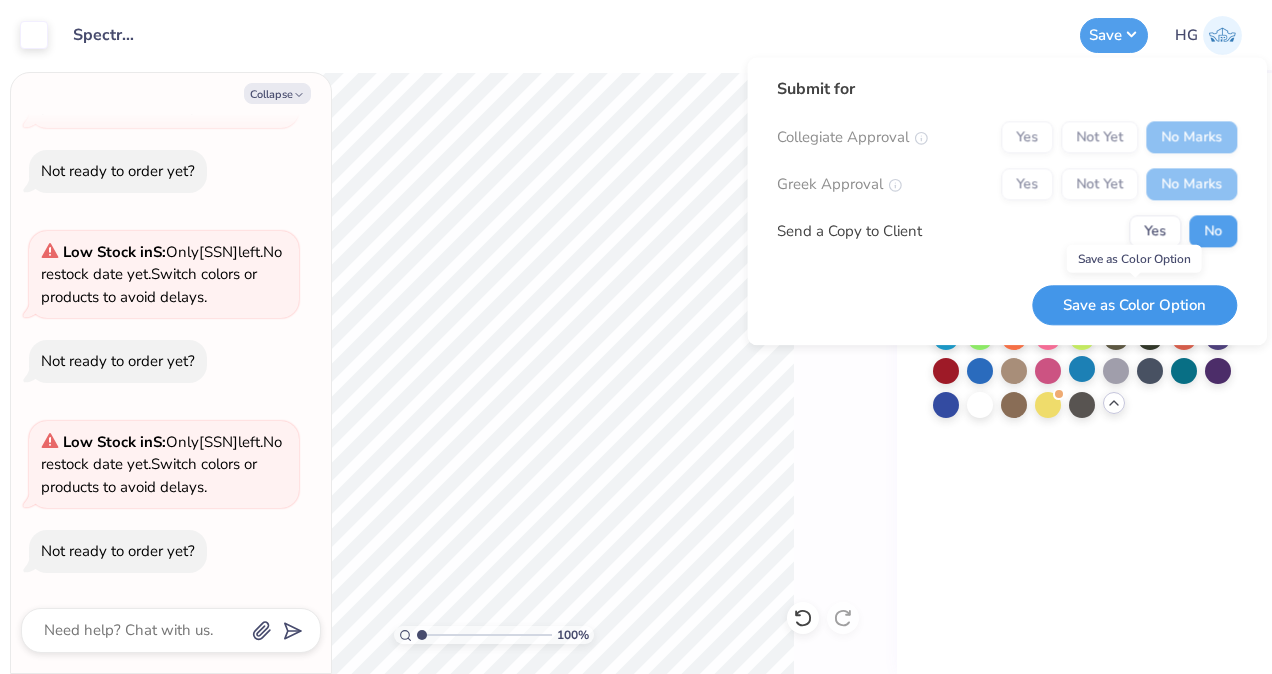 click on "Save as Color Option" at bounding box center (1134, 305) 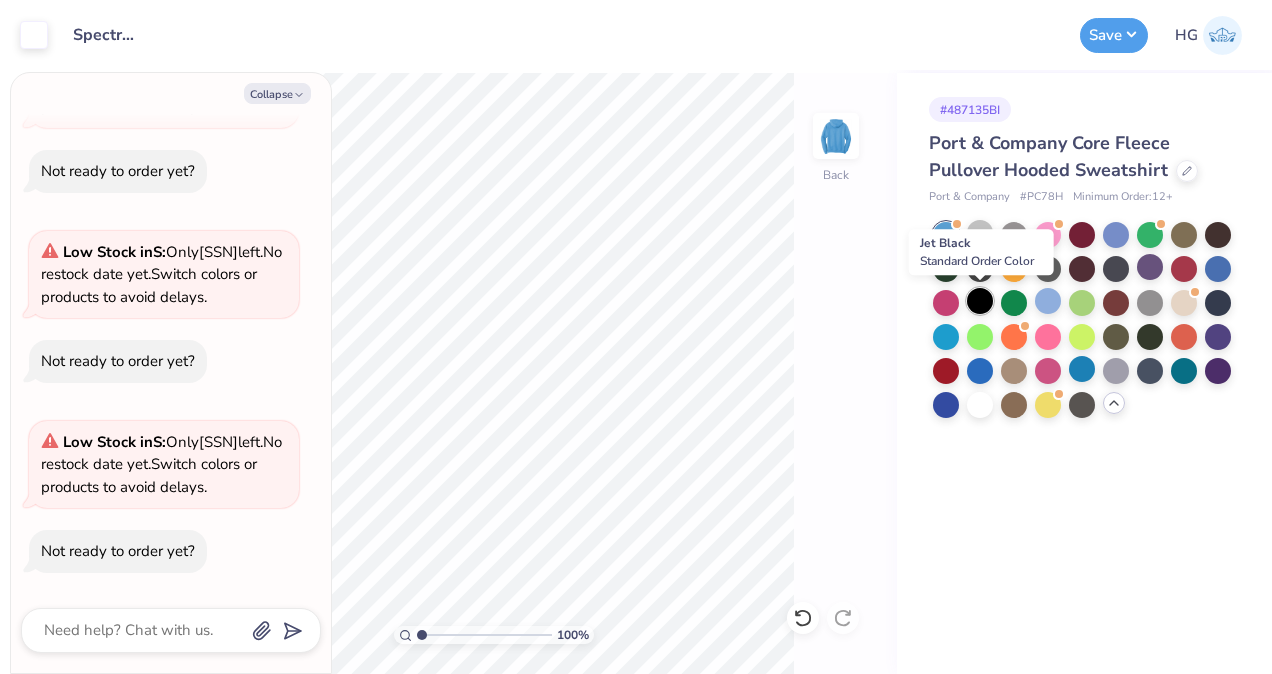 click at bounding box center [980, 301] 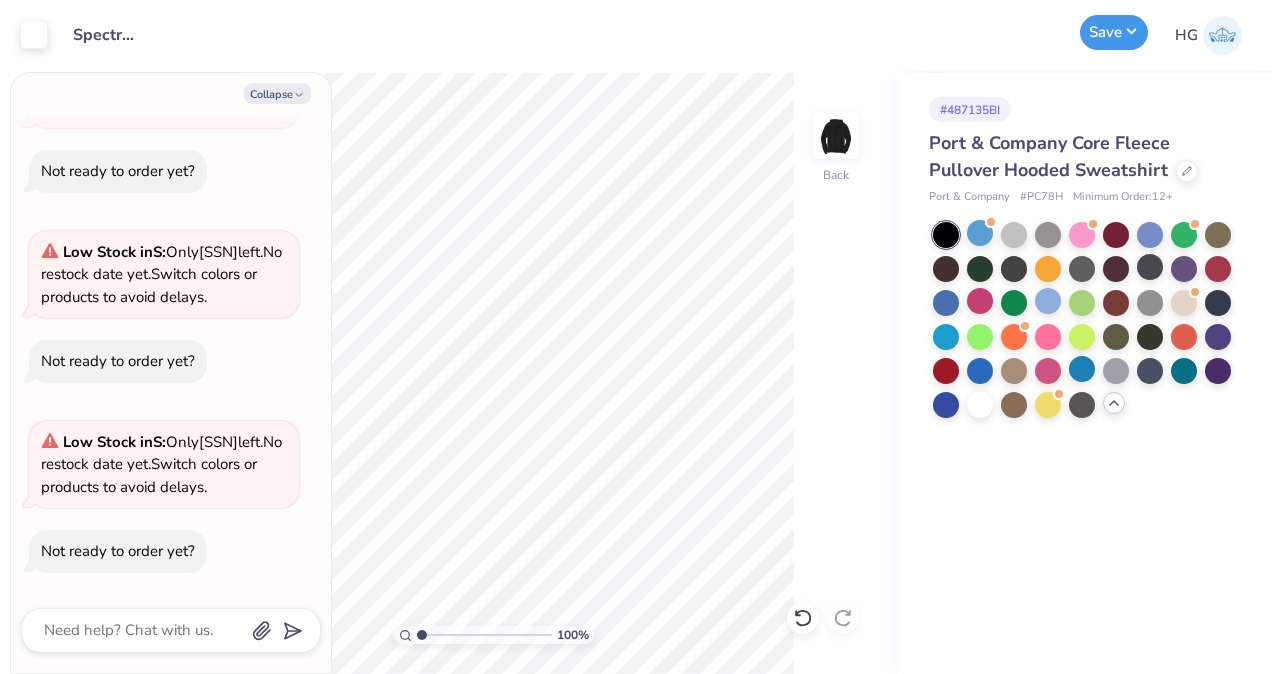 click on "Save" at bounding box center [1114, 32] 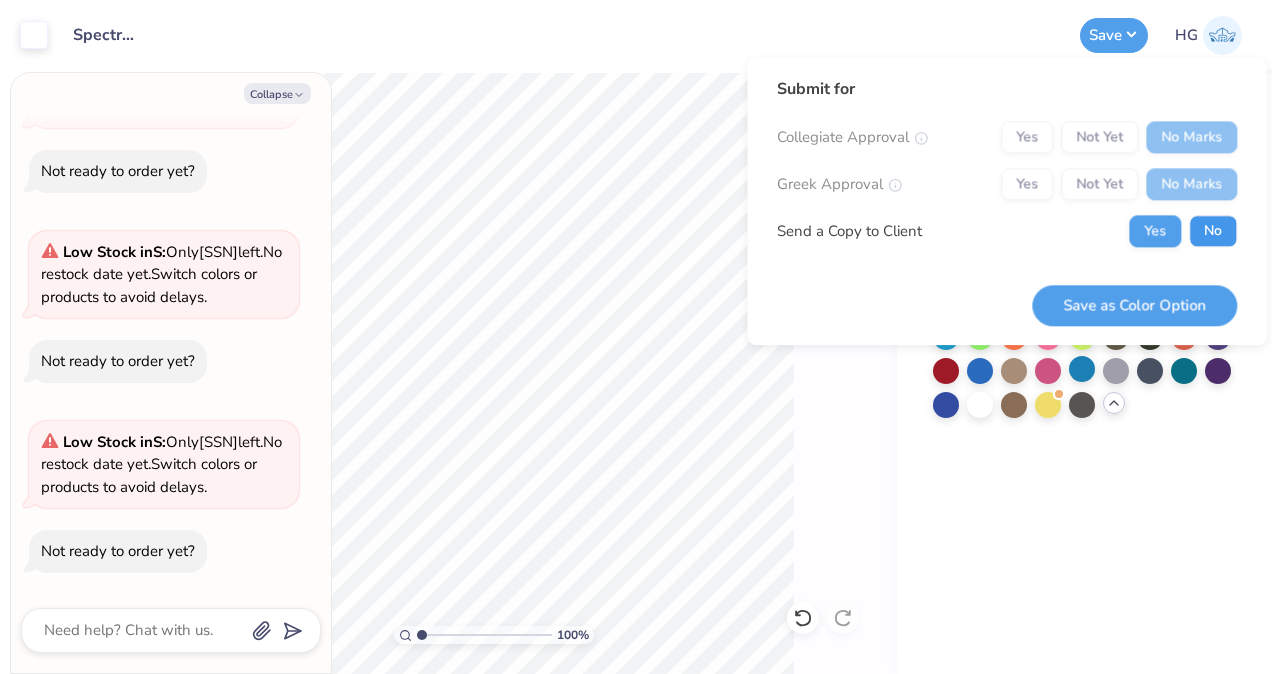 click on "No" at bounding box center [1213, 231] 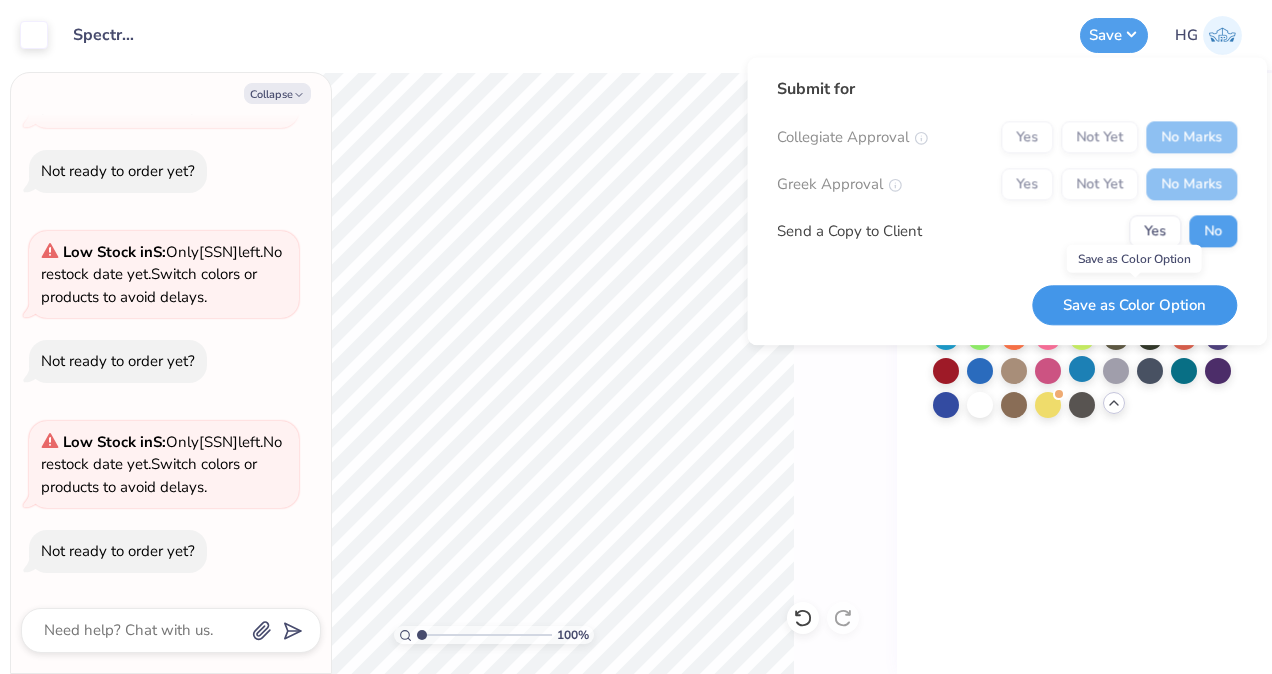 click on "Save as Color Option" at bounding box center [1134, 305] 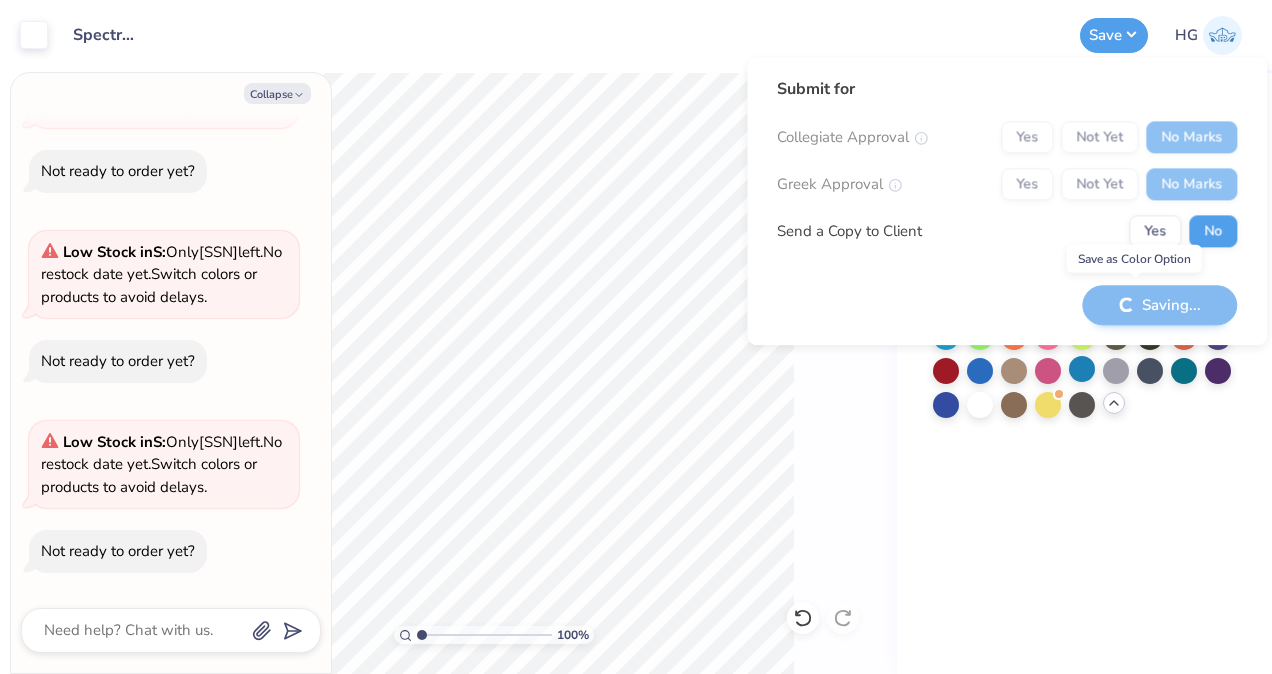 type on "x" 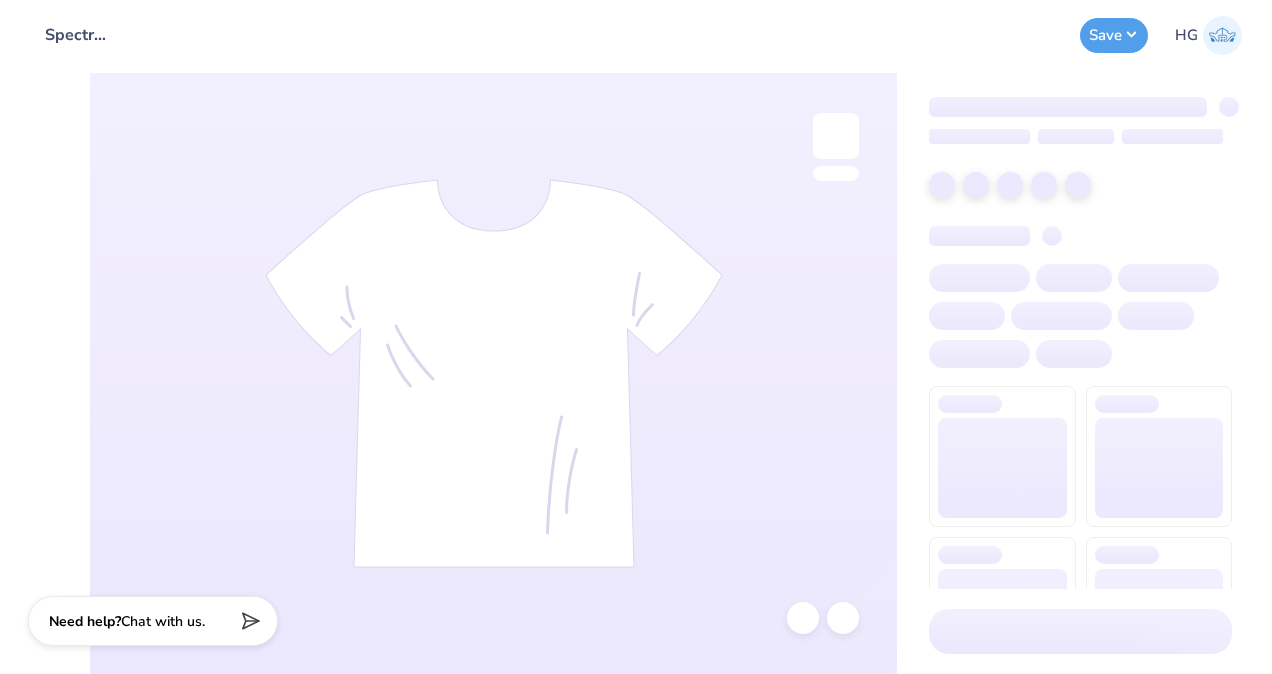 scroll, scrollTop: 0, scrollLeft: 0, axis: both 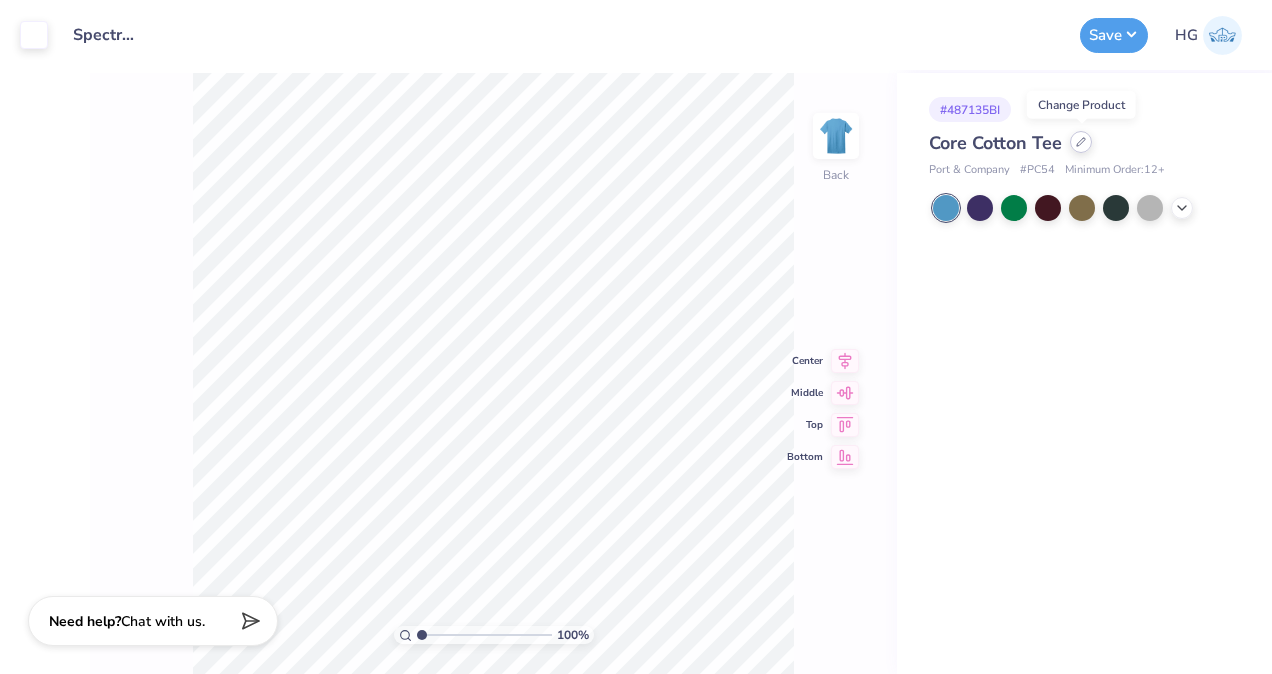 click 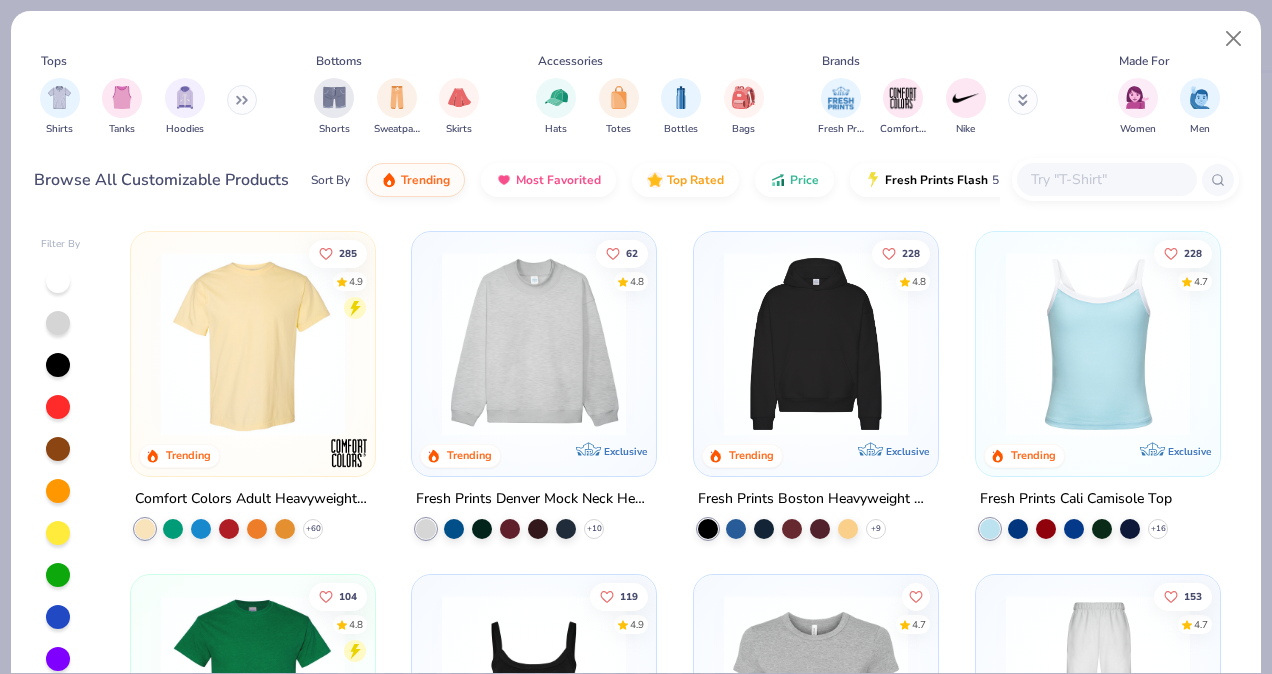click at bounding box center (1106, 179) 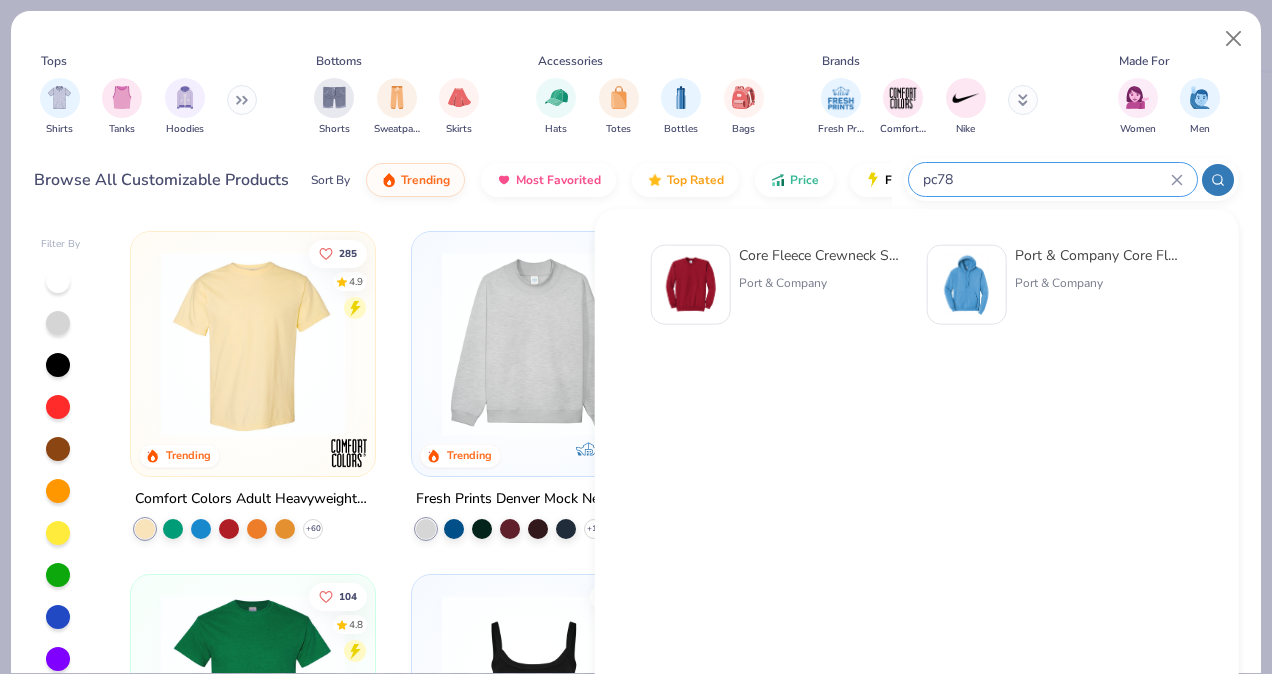type on "pc78" 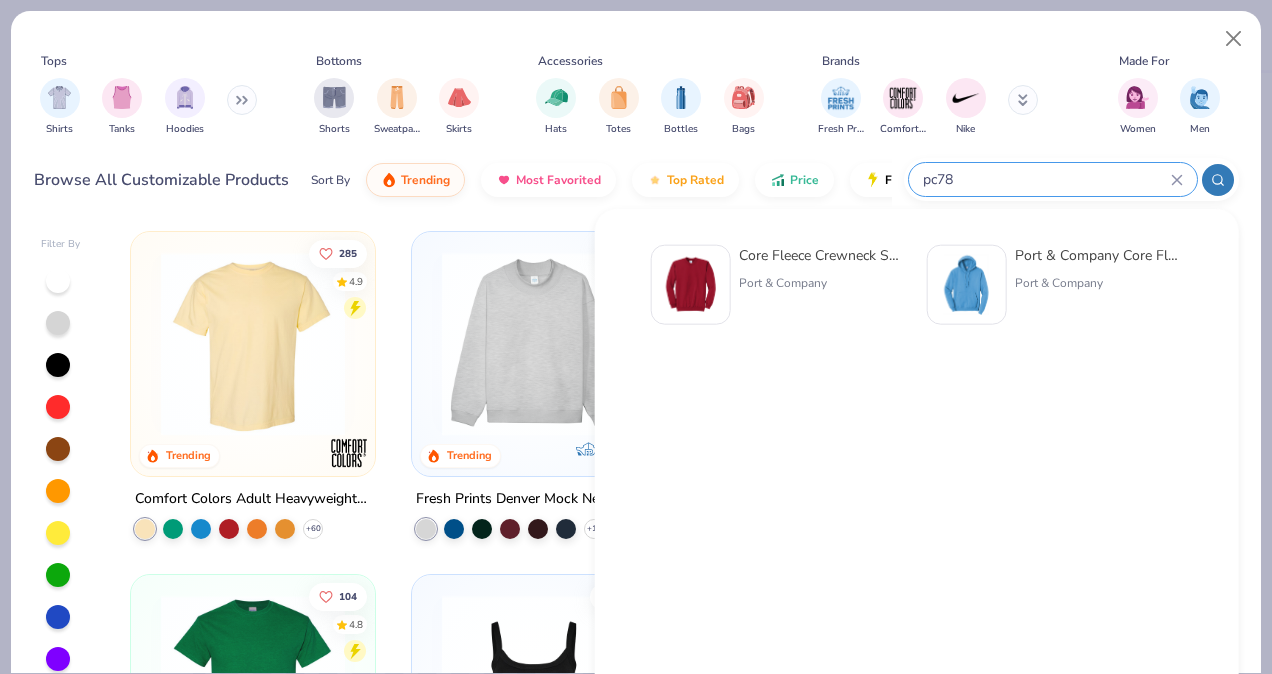 click on "Port & Company" at bounding box center (823, 283) 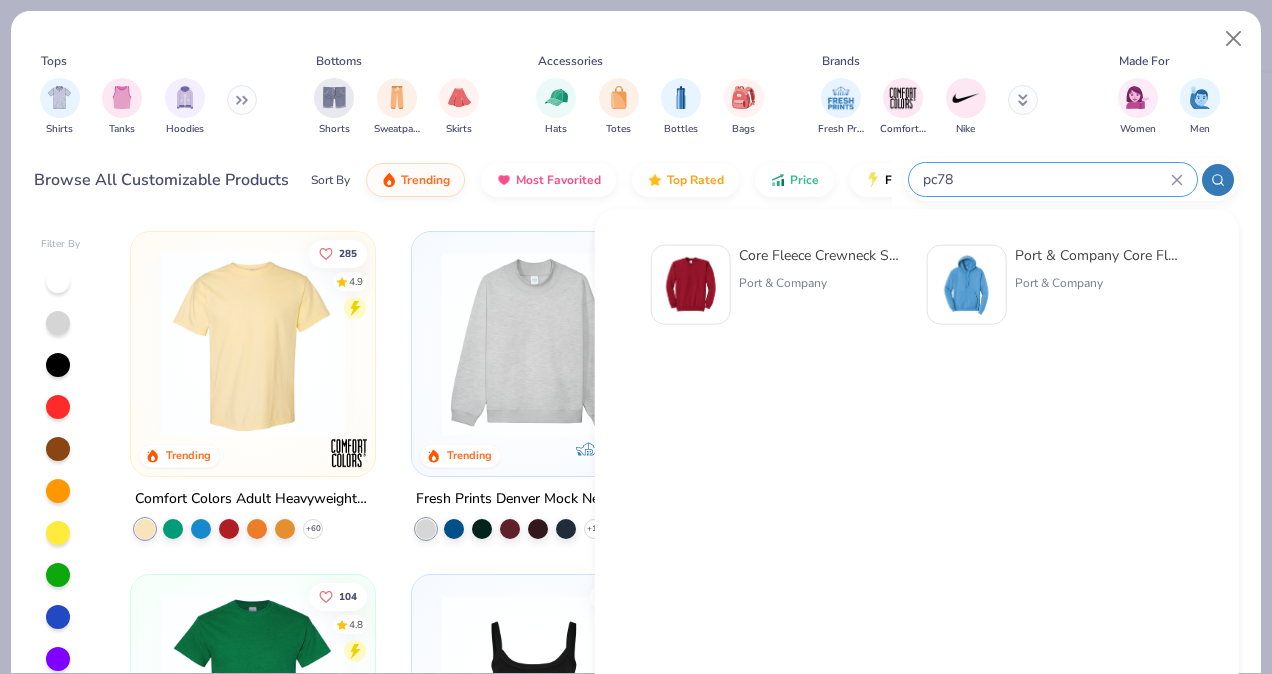 type 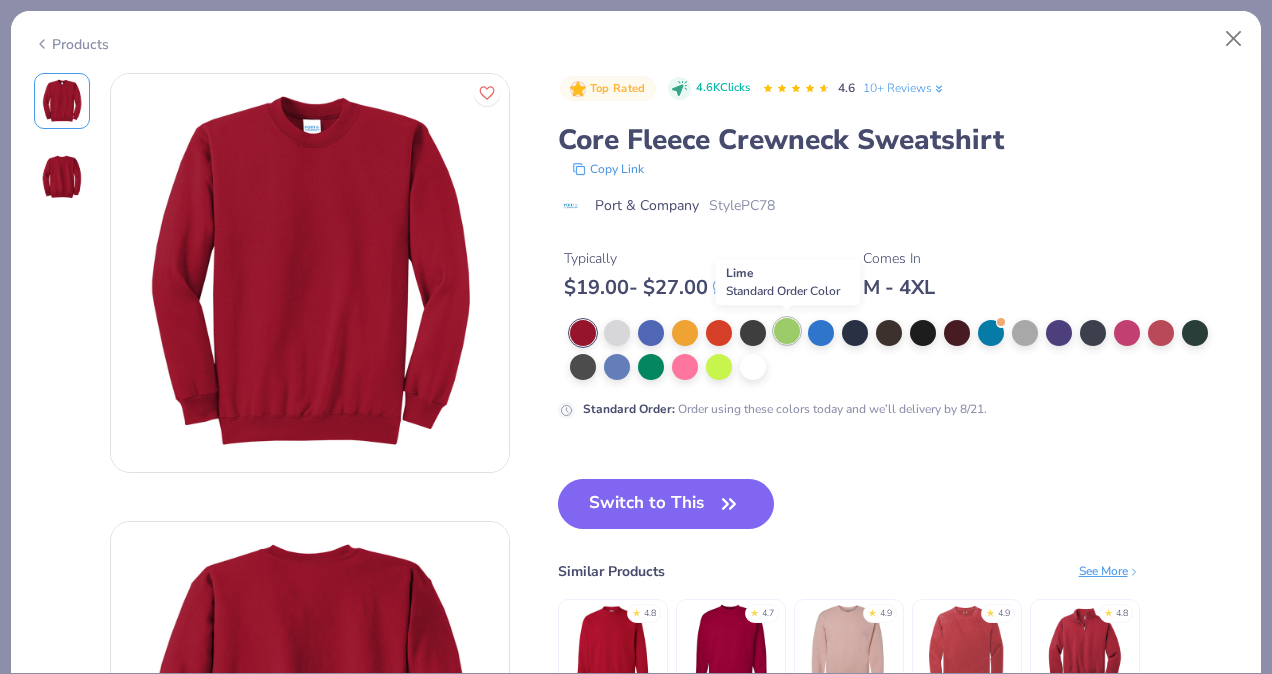 click at bounding box center (787, 331) 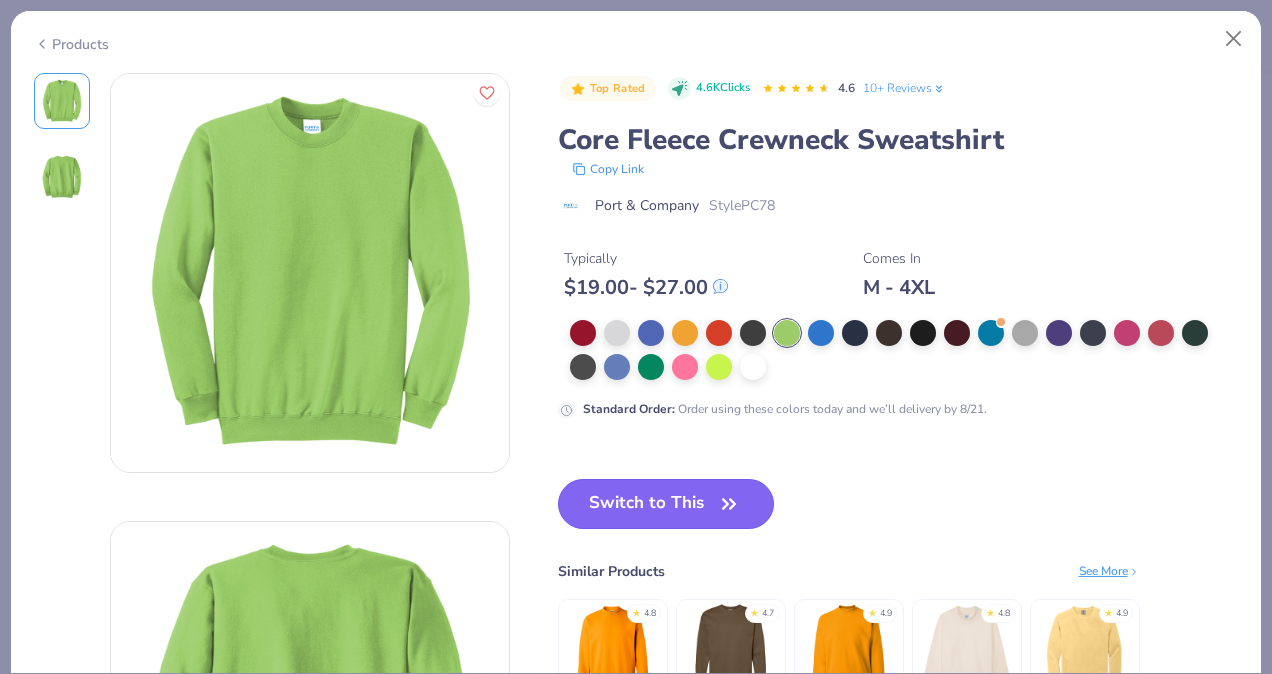 click 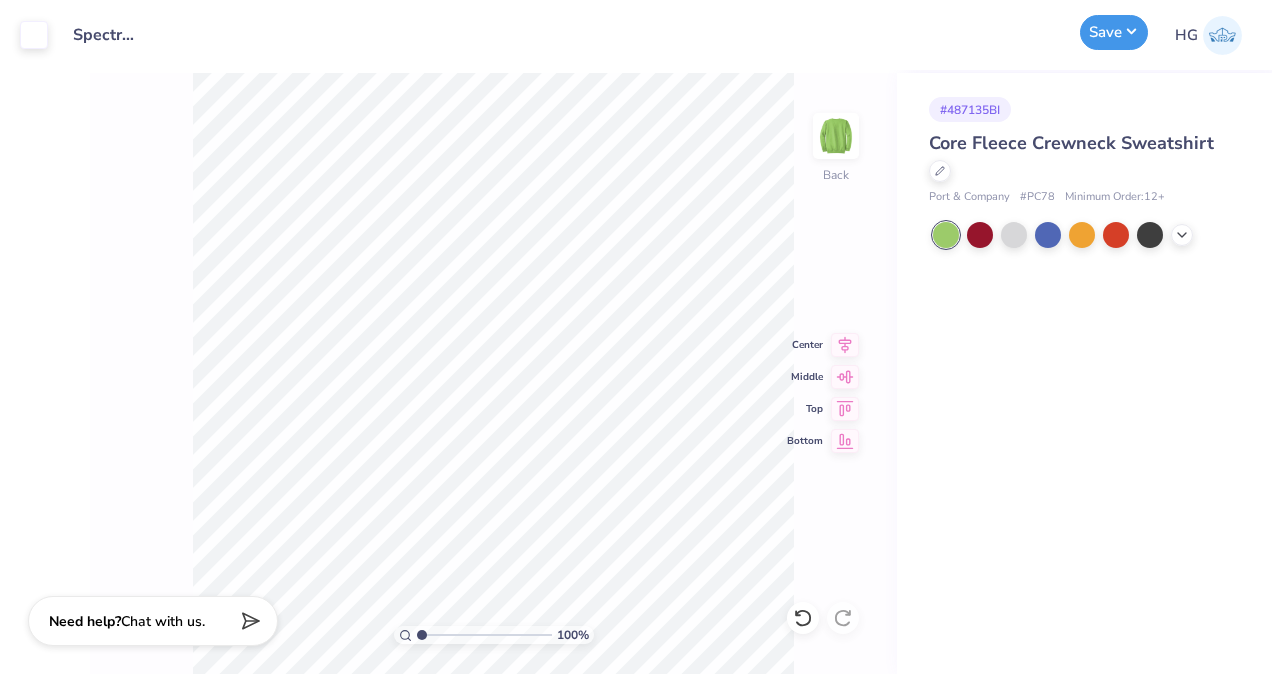click on "Save" at bounding box center (1114, 32) 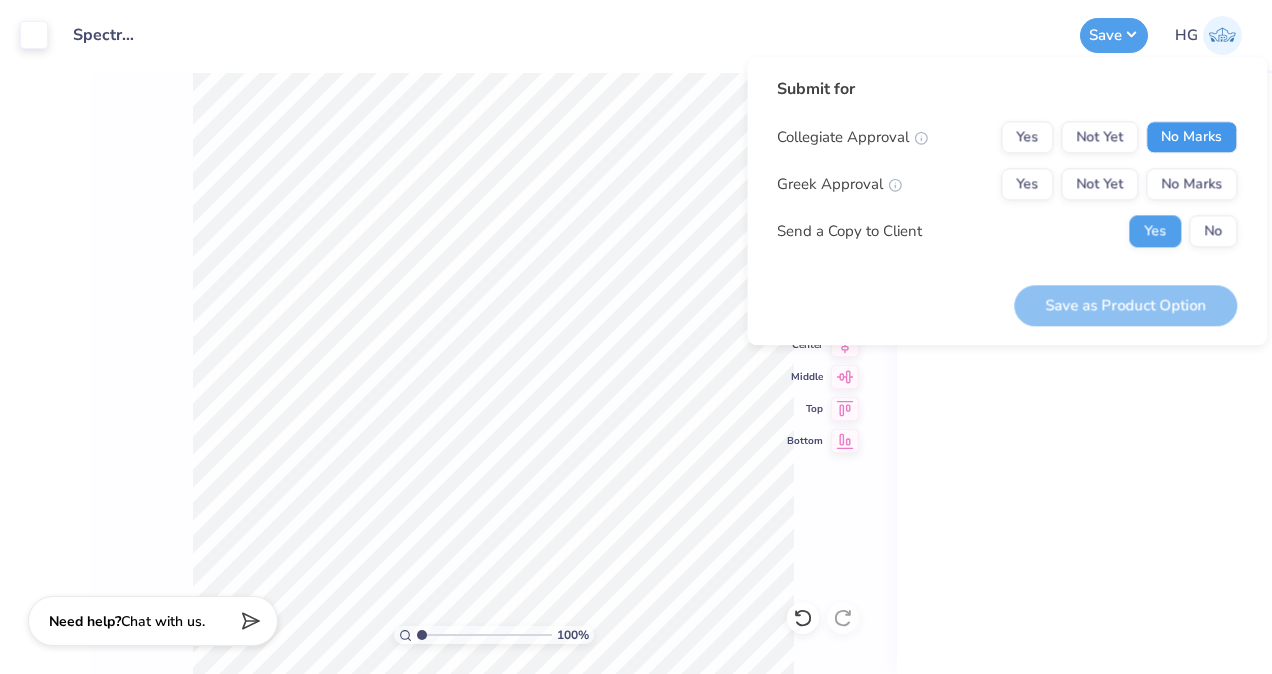 click on "No Marks" at bounding box center [1191, 137] 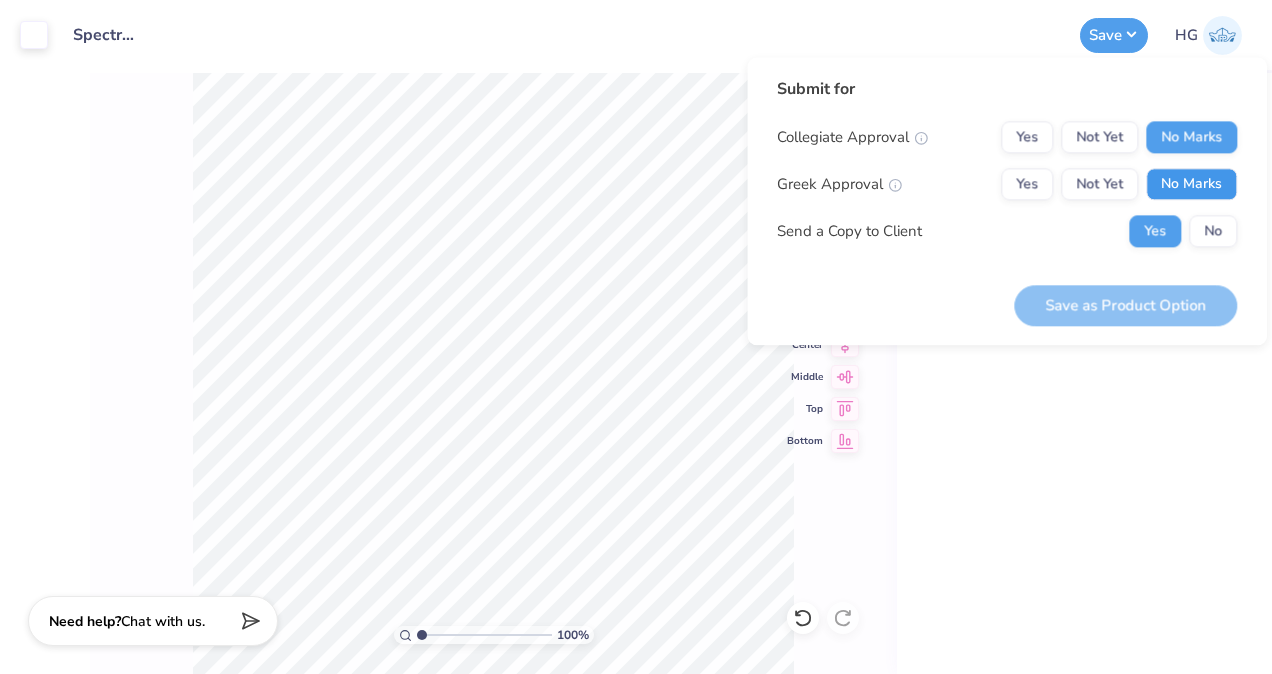 click on "No Marks" at bounding box center (1191, 184) 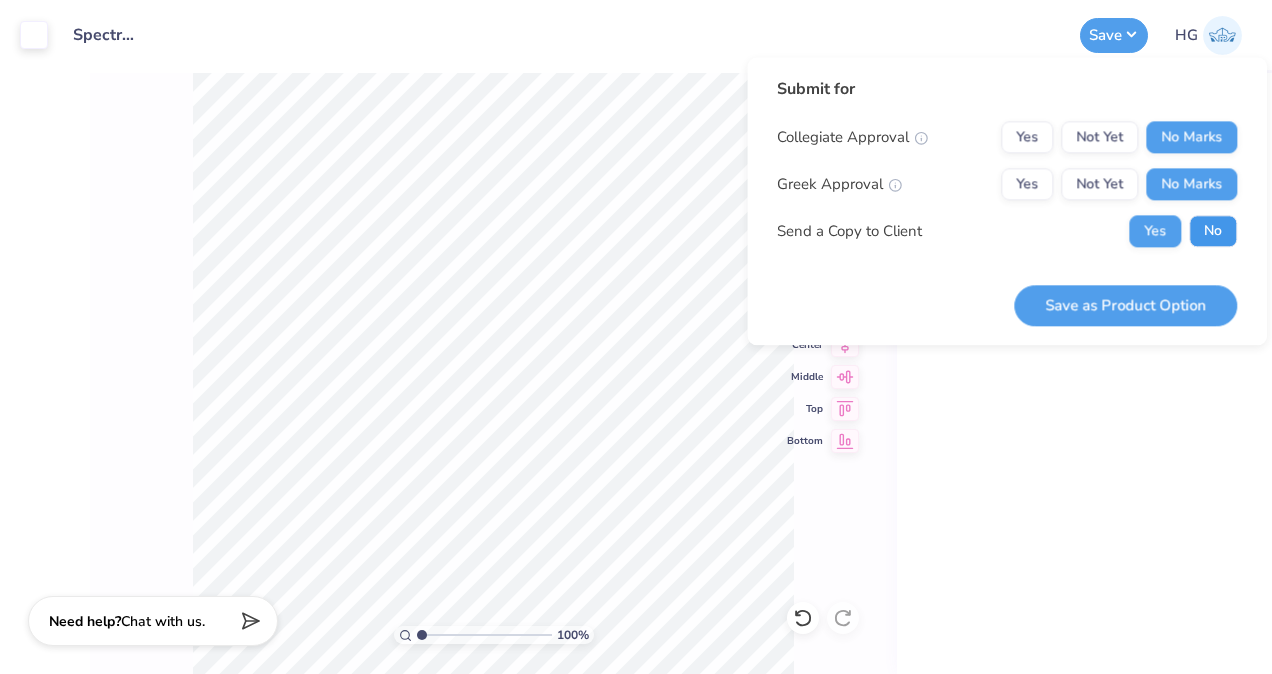 click on "No" at bounding box center (1213, 231) 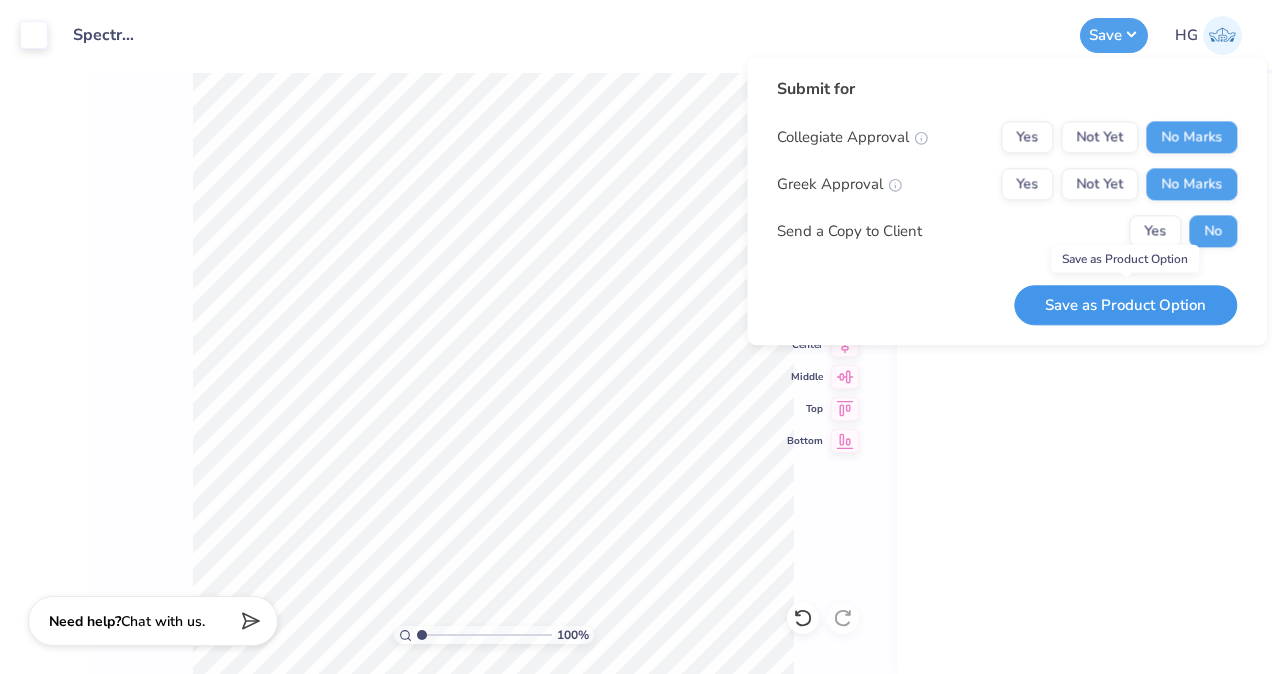 click on "Save as Product Option" at bounding box center (1125, 305) 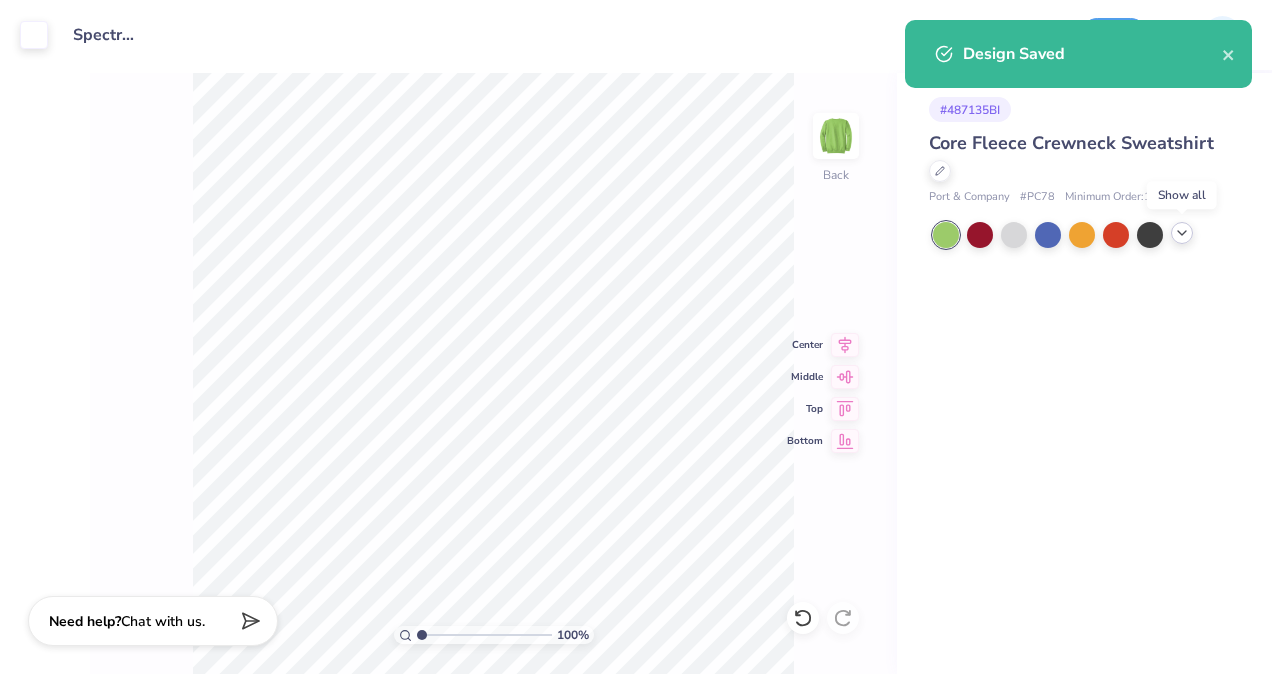 click 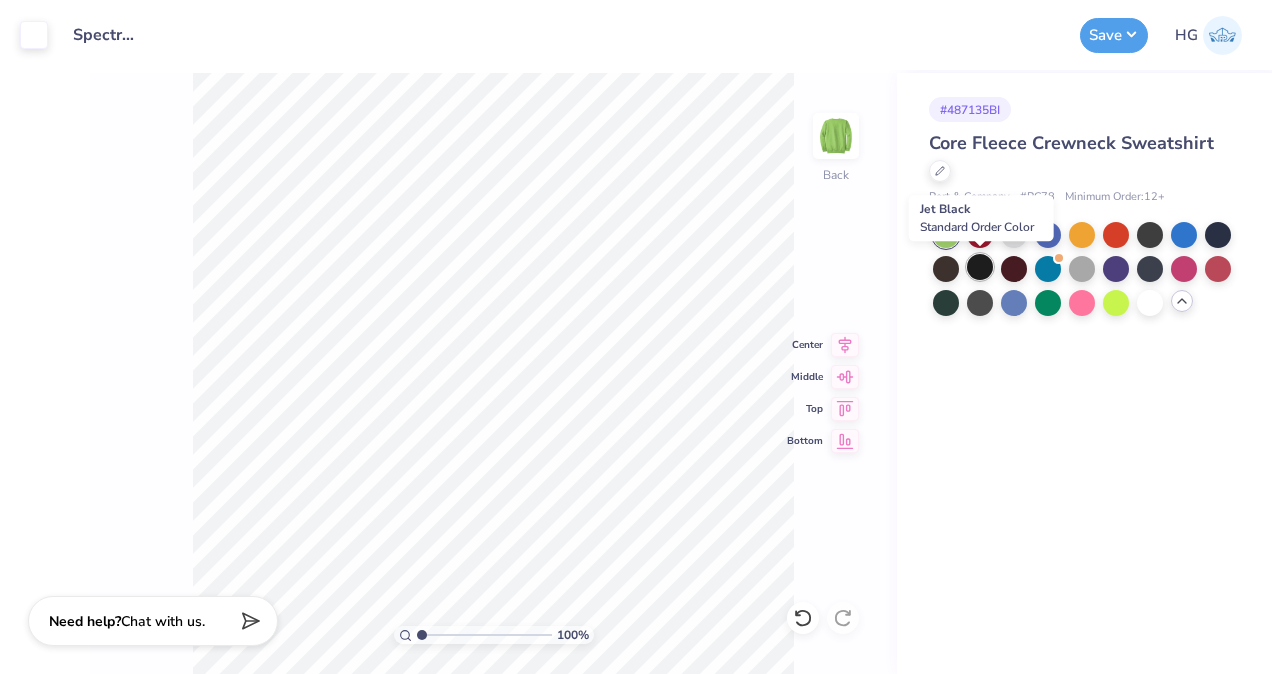 click at bounding box center (980, 267) 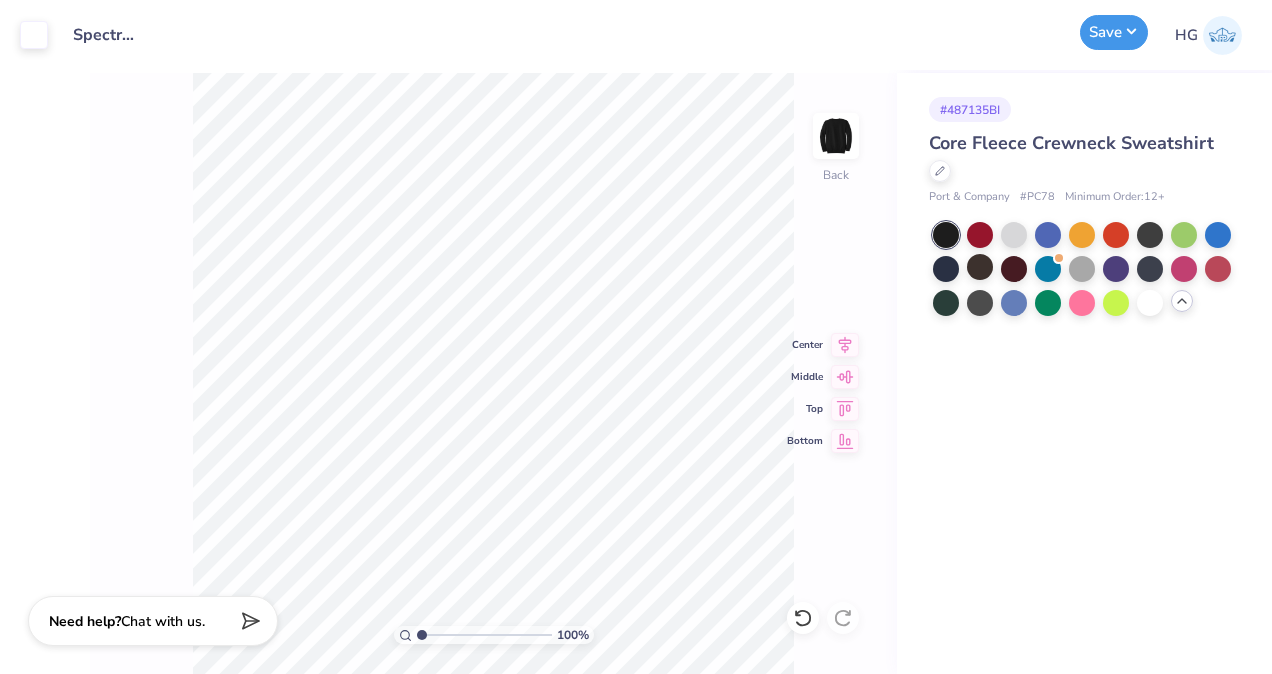 click on "Save" at bounding box center [1114, 32] 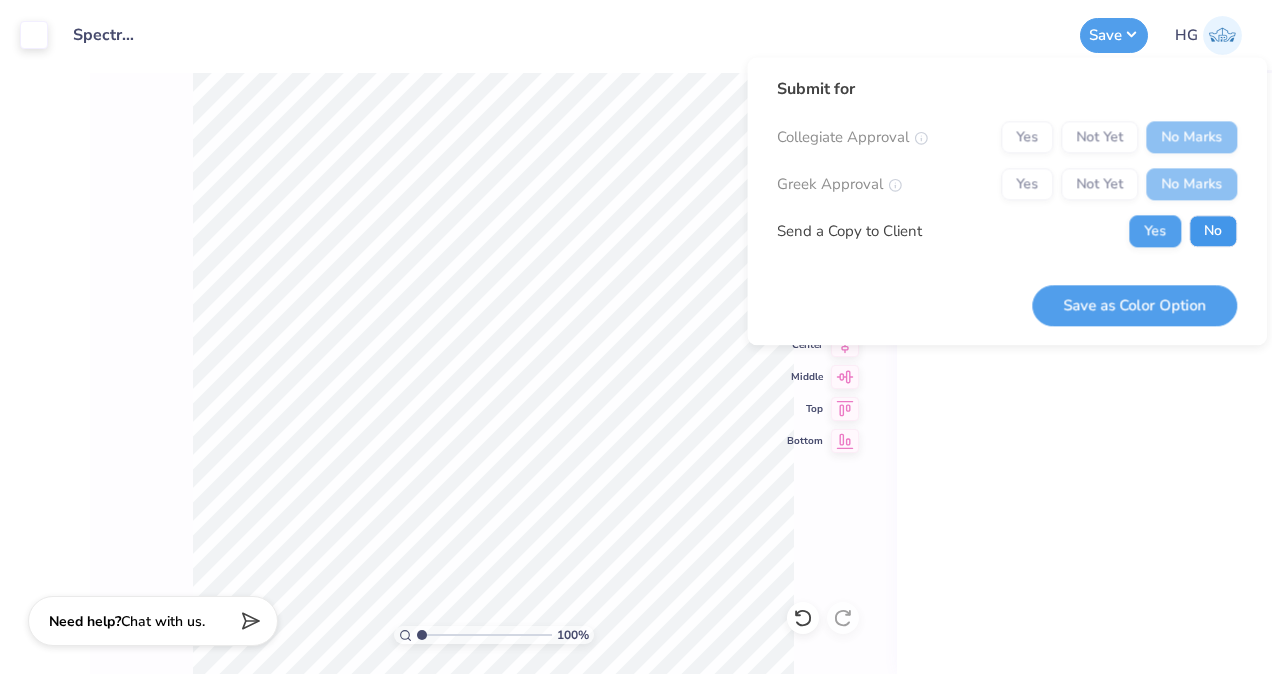 click on "No" at bounding box center (1213, 231) 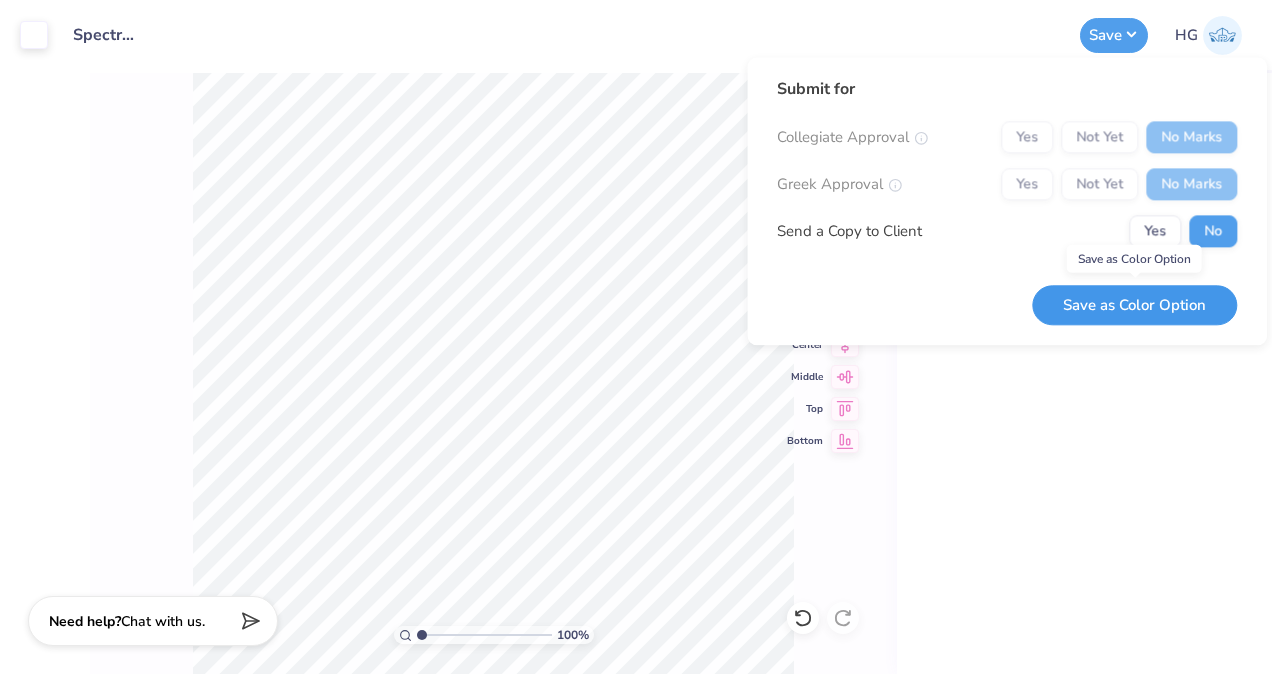 click on "Save as Color Option" at bounding box center [1134, 305] 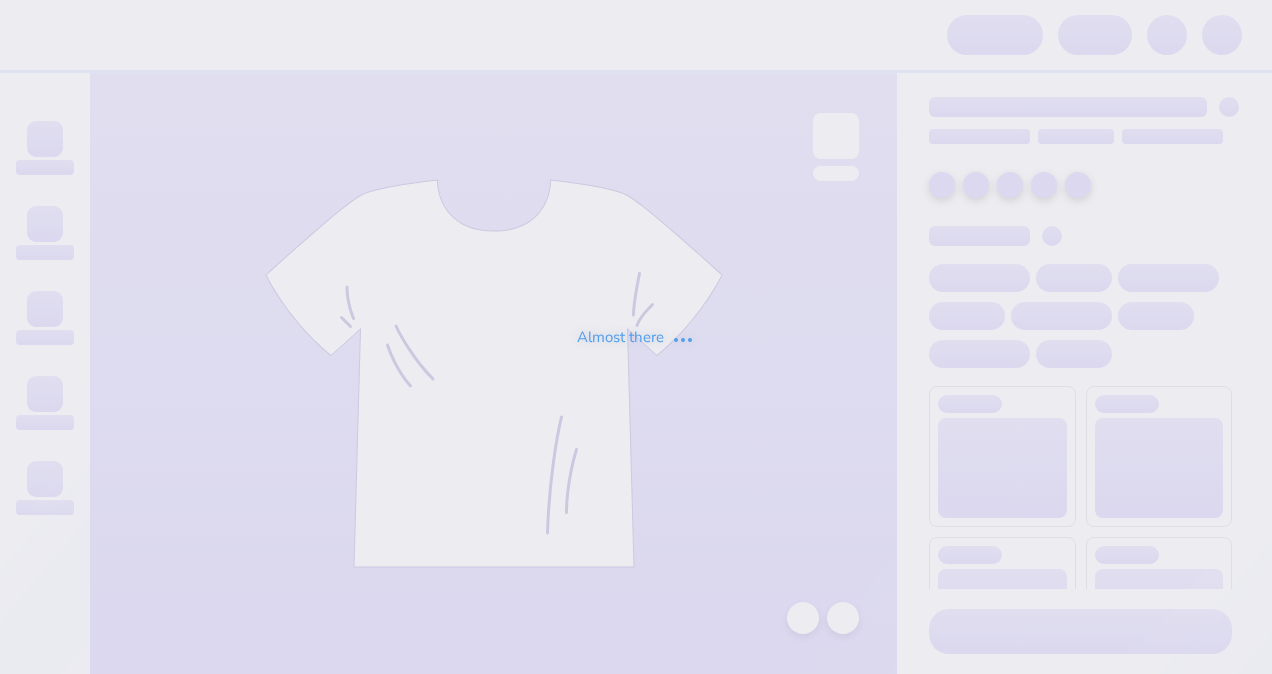 scroll, scrollTop: 0, scrollLeft: 0, axis: both 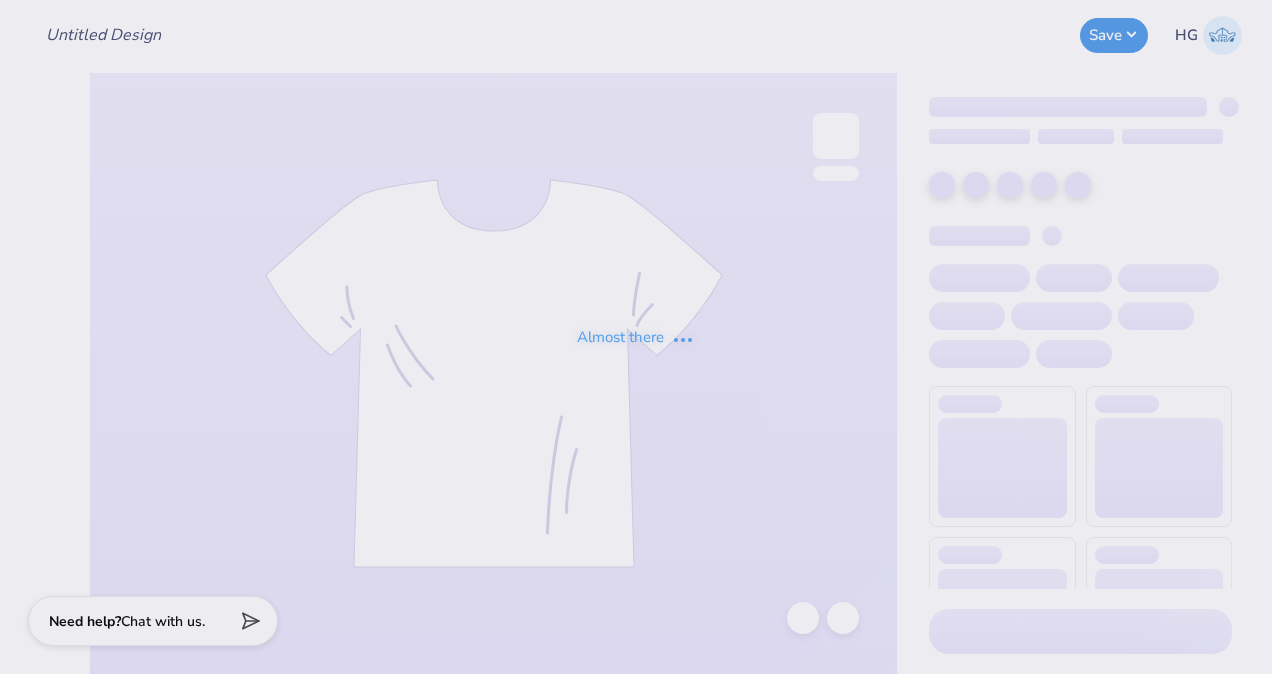 type on "Spectrum Achievers" 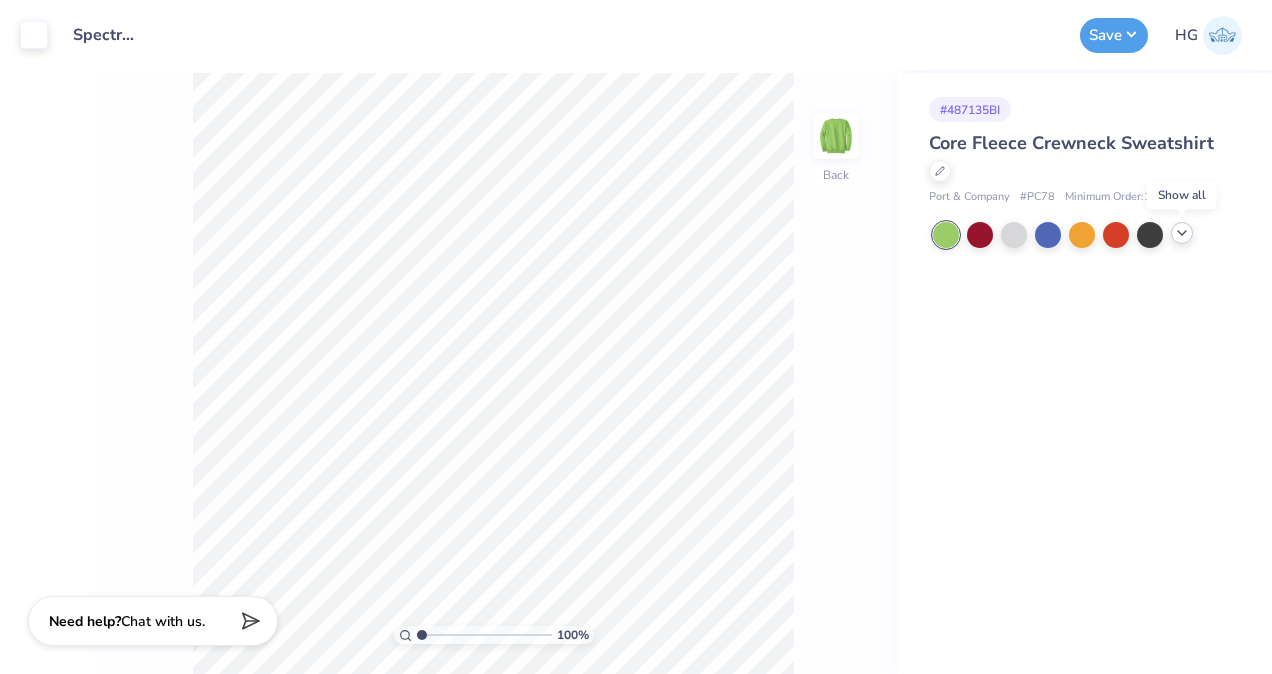 click 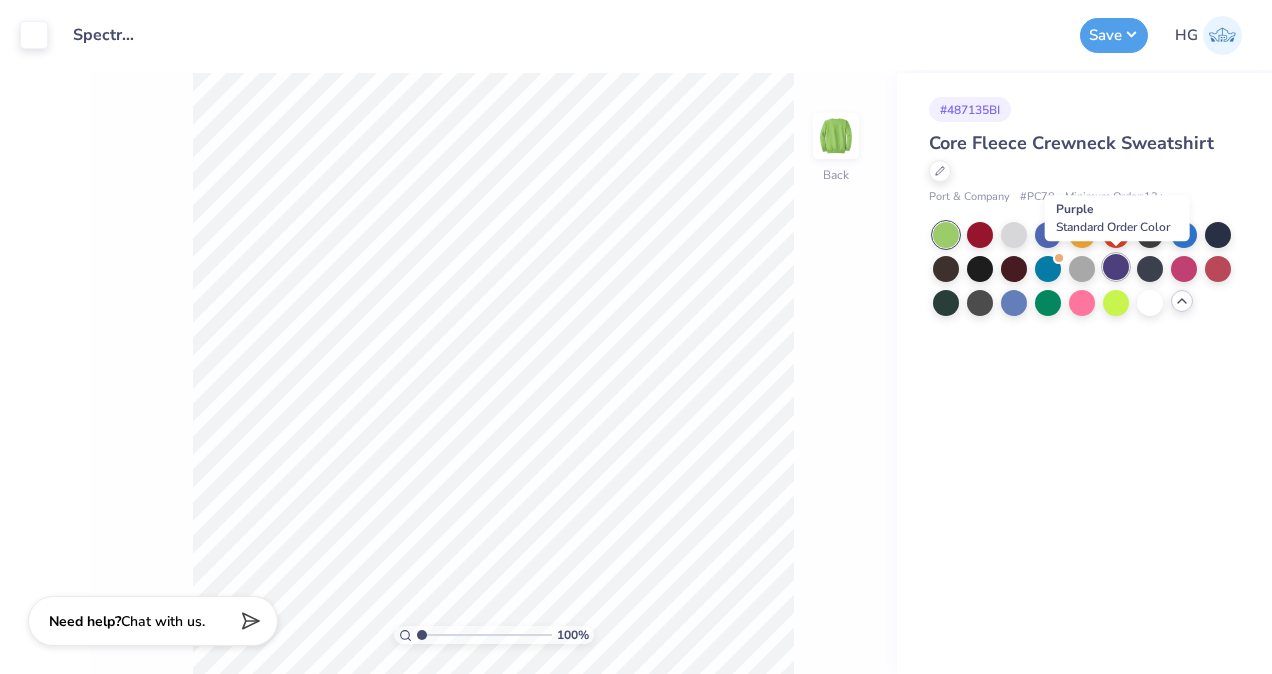 click at bounding box center (1116, 267) 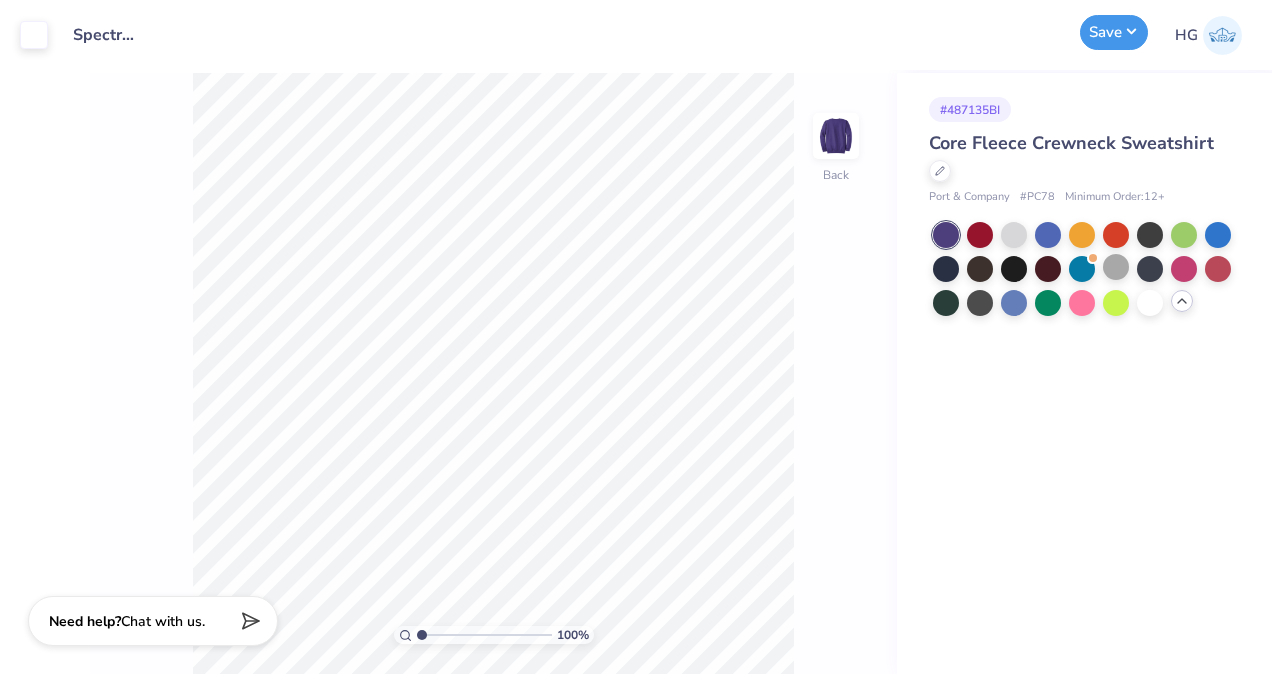 click on "Save" at bounding box center [1114, 32] 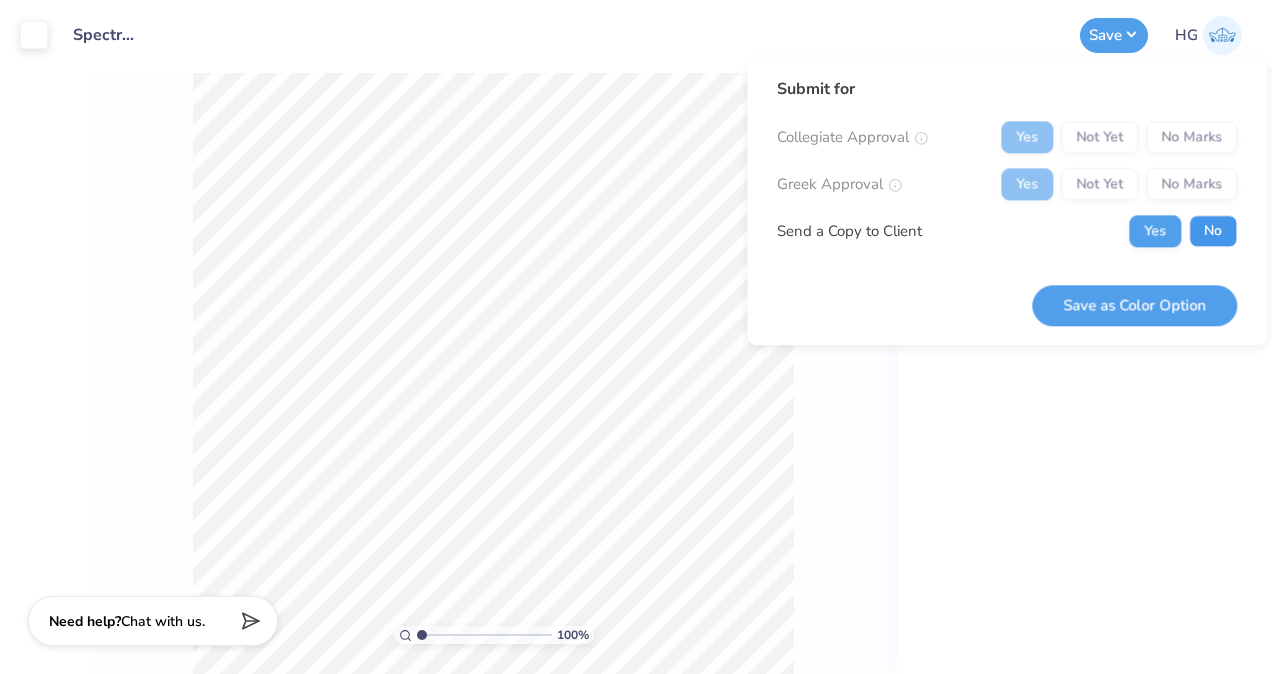 click on "No" at bounding box center (1213, 231) 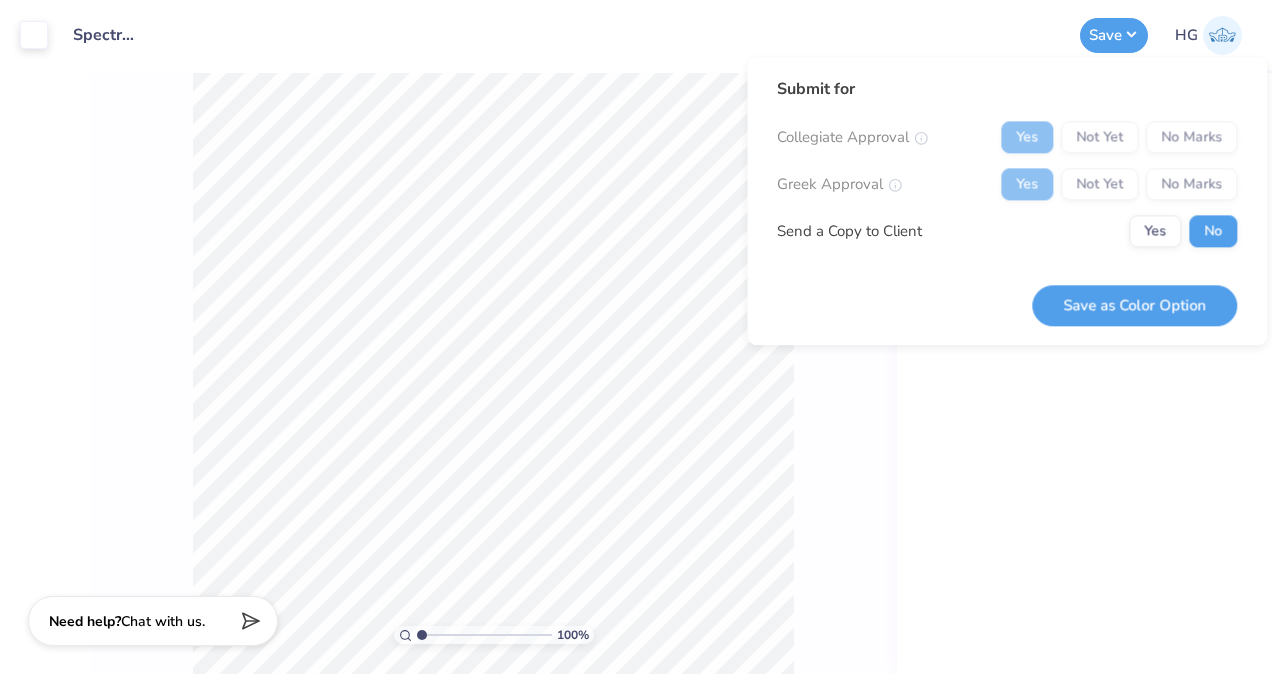 click on "Collegiate Approval Yes Not Yet No Marks Greek Approval Yes Not Yet No Marks Send a Copy to Client Yes No" at bounding box center (1007, 184) 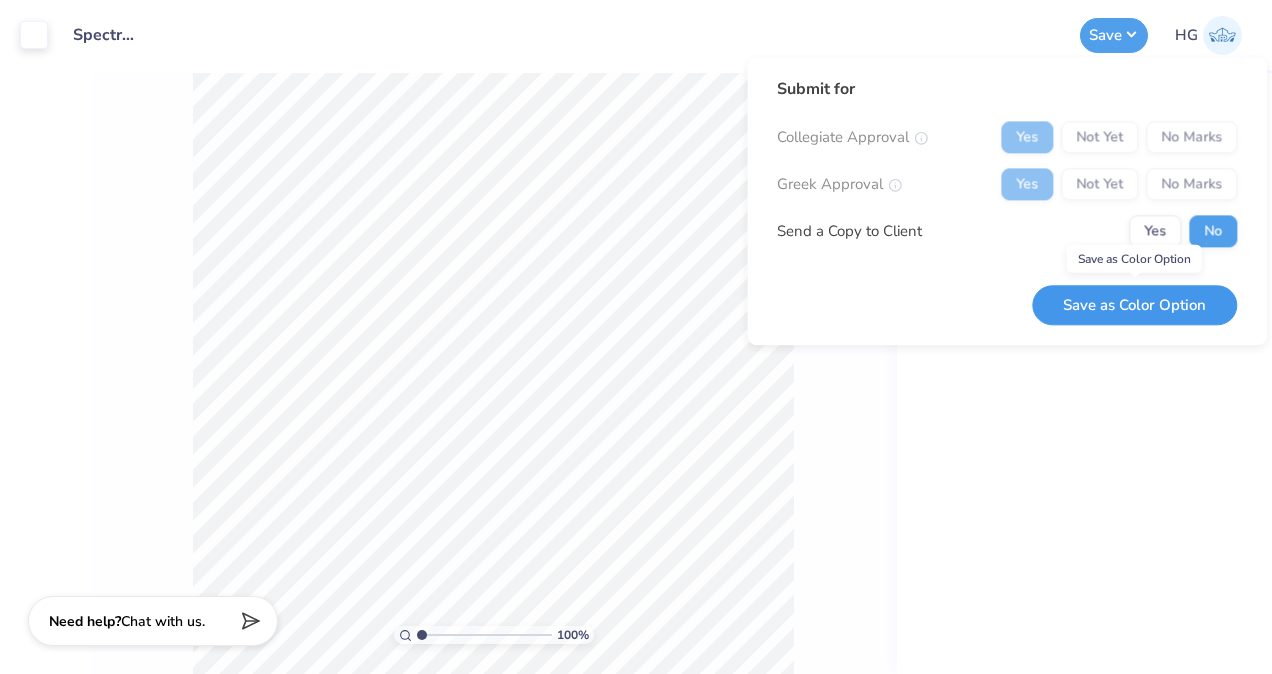 click on "Save as Color Option" at bounding box center [1134, 305] 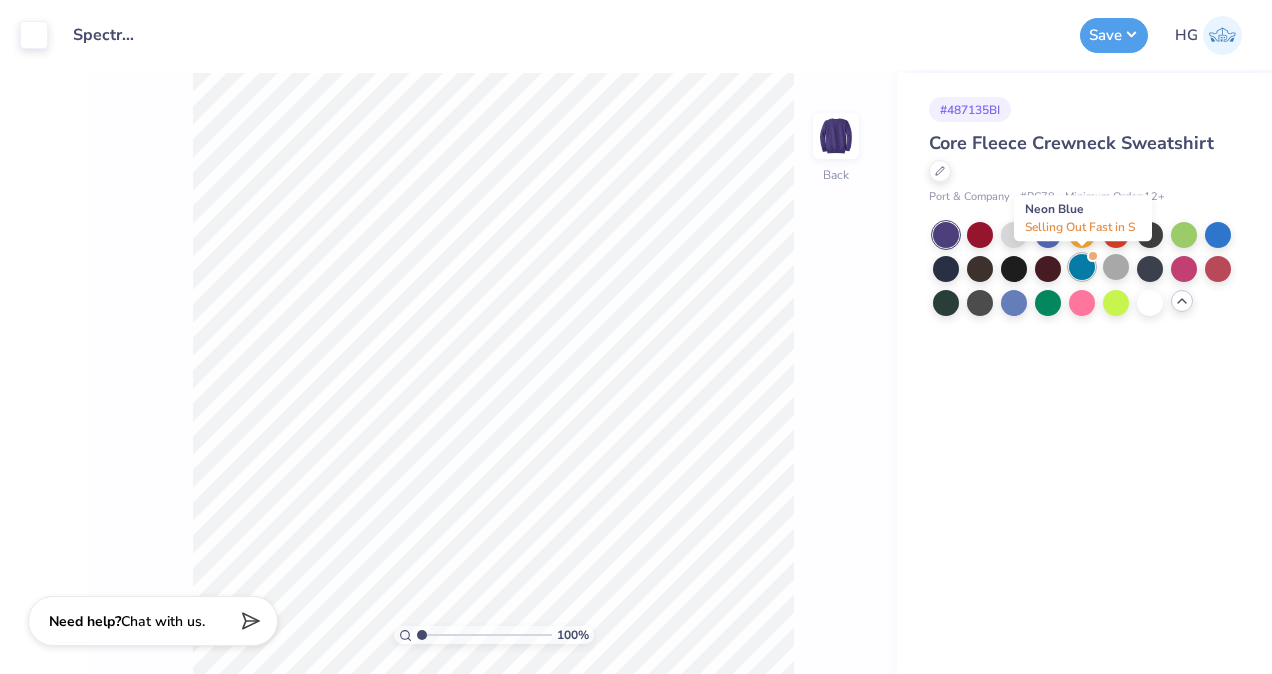 click at bounding box center (1082, 267) 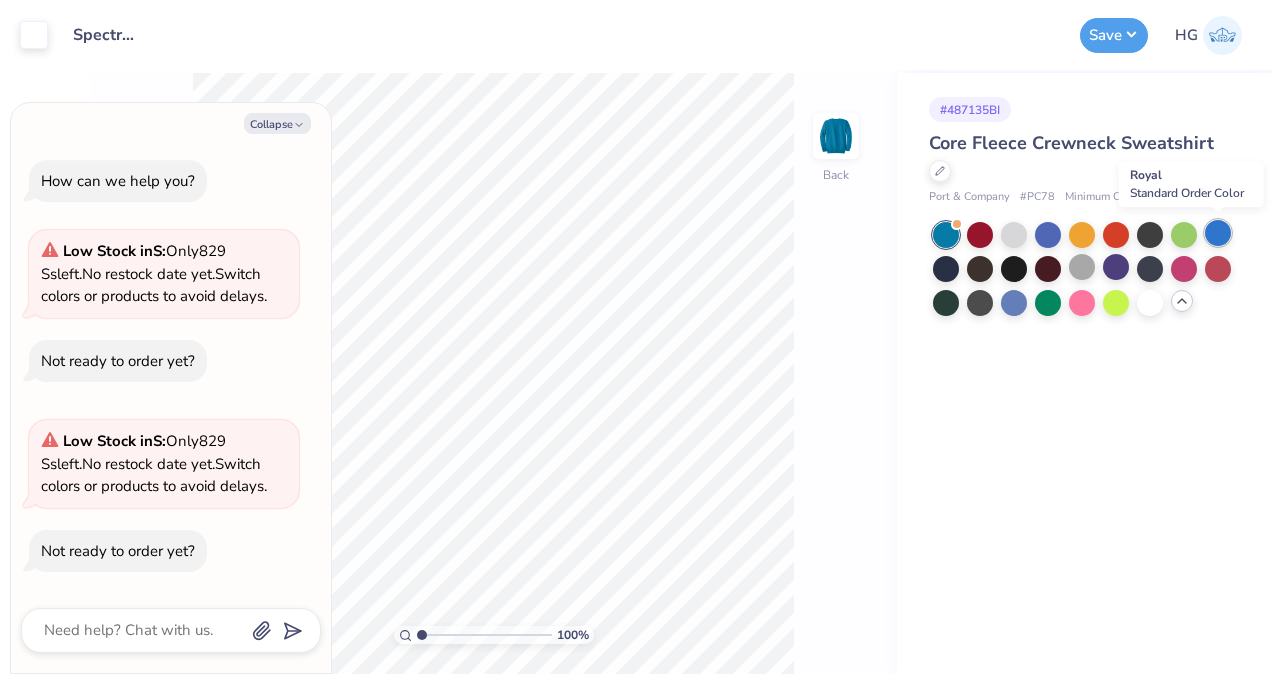 click at bounding box center [1218, 233] 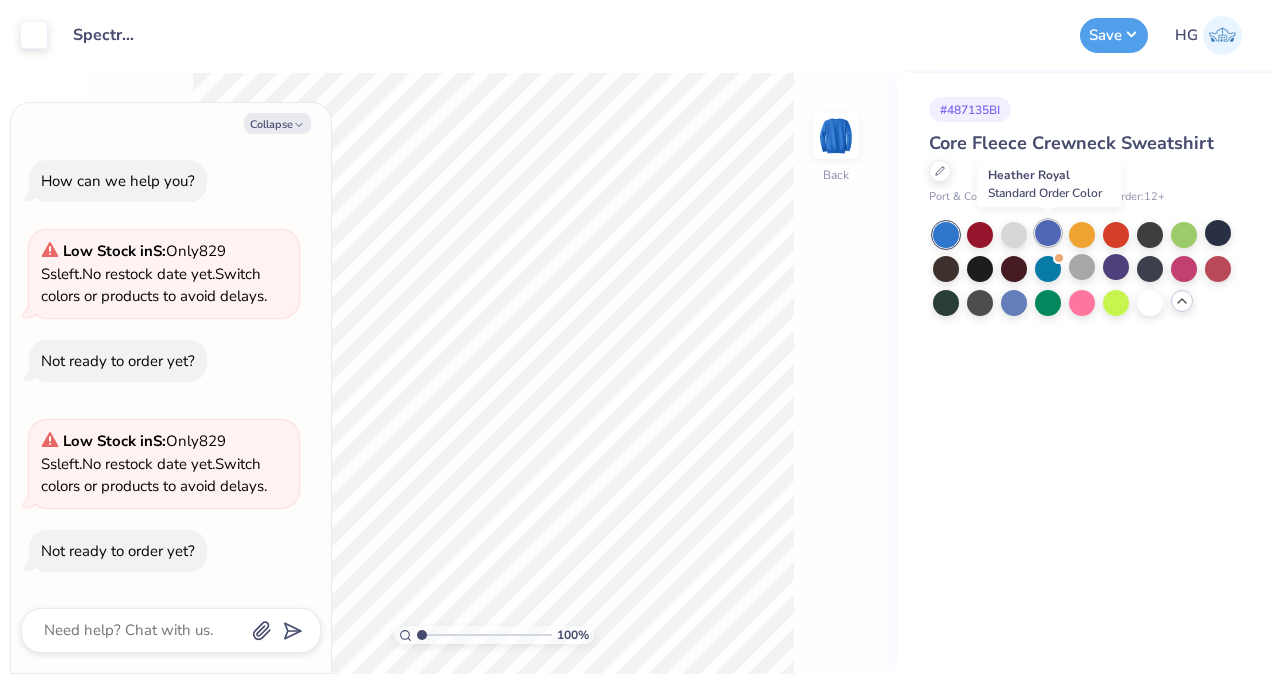 click at bounding box center (1048, 233) 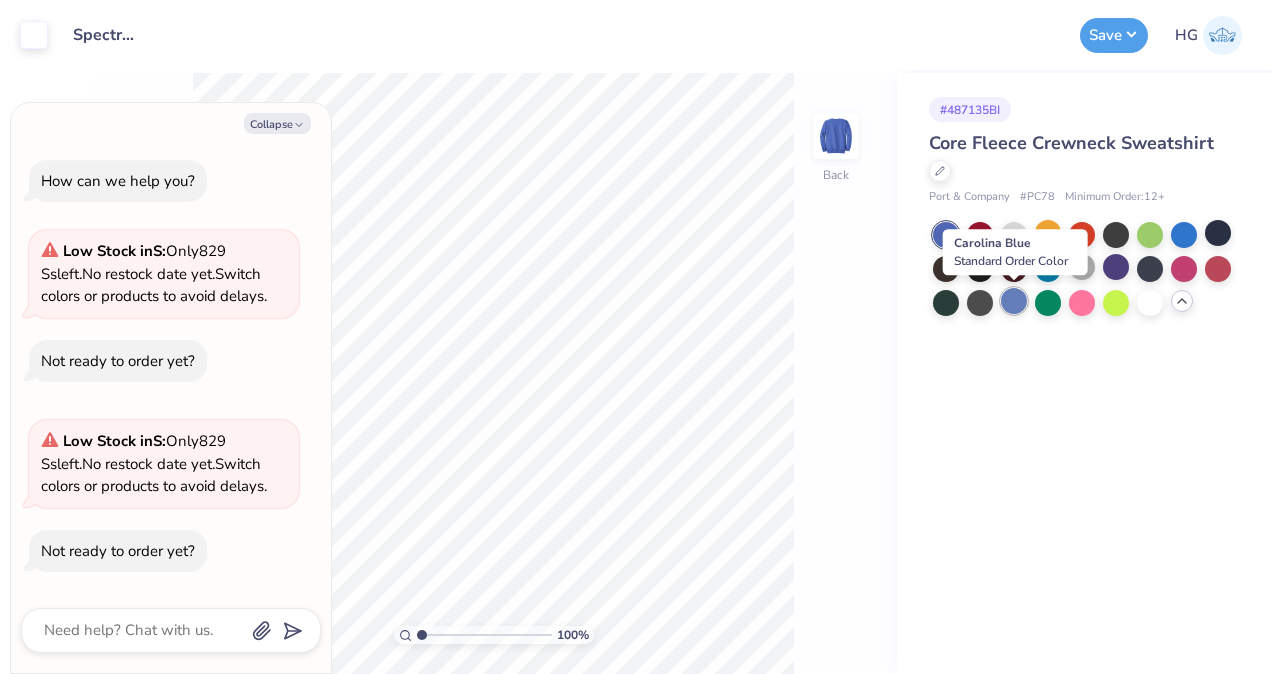 click at bounding box center [1014, 301] 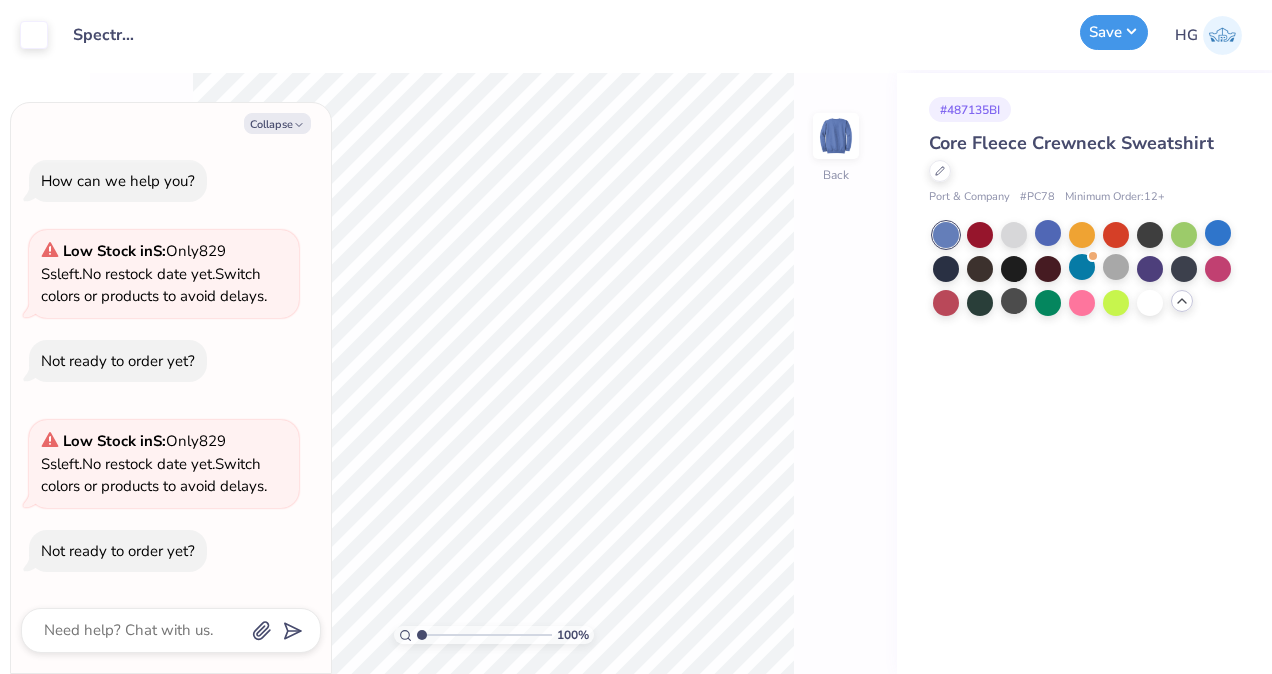 click on "Save" at bounding box center (1114, 32) 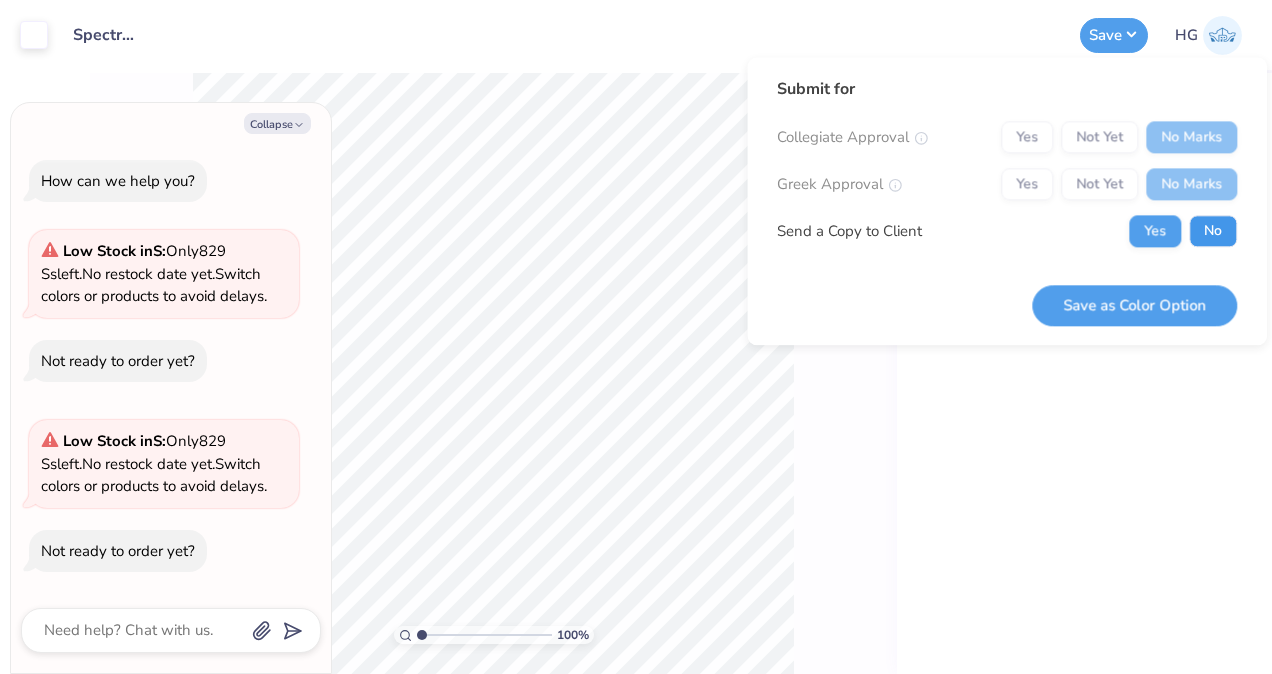 click on "No" at bounding box center (1213, 231) 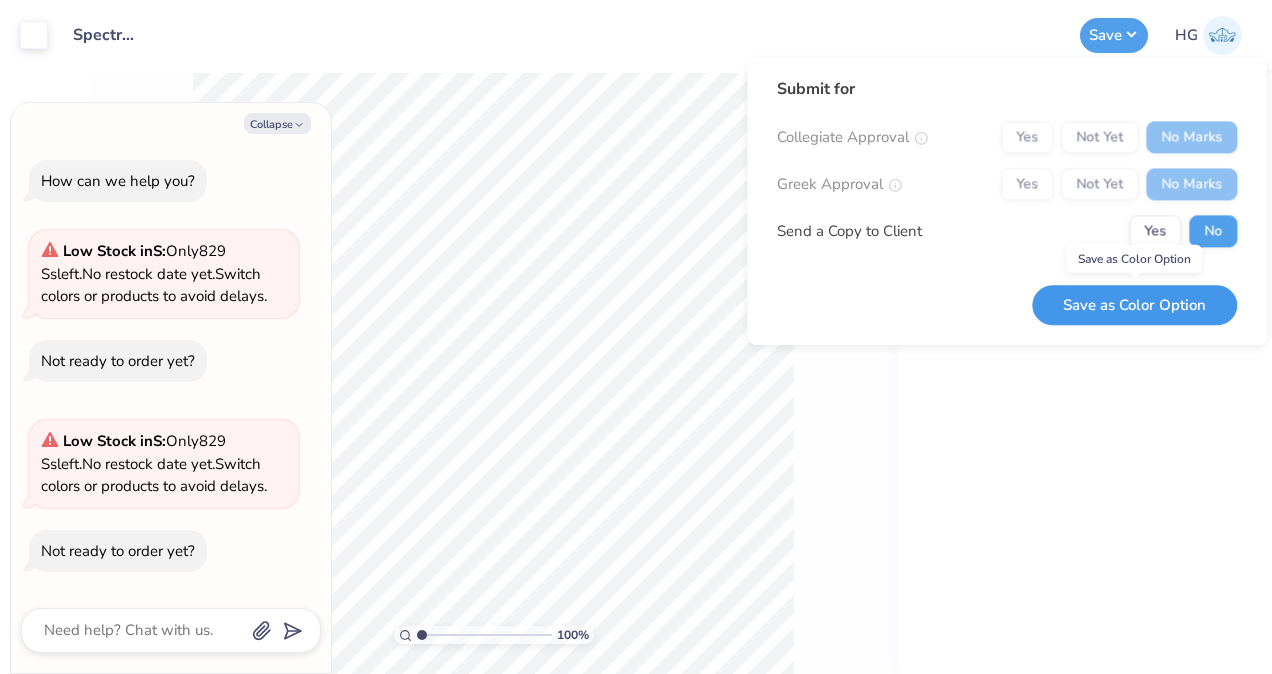 click on "Save as Color Option" at bounding box center (1134, 305) 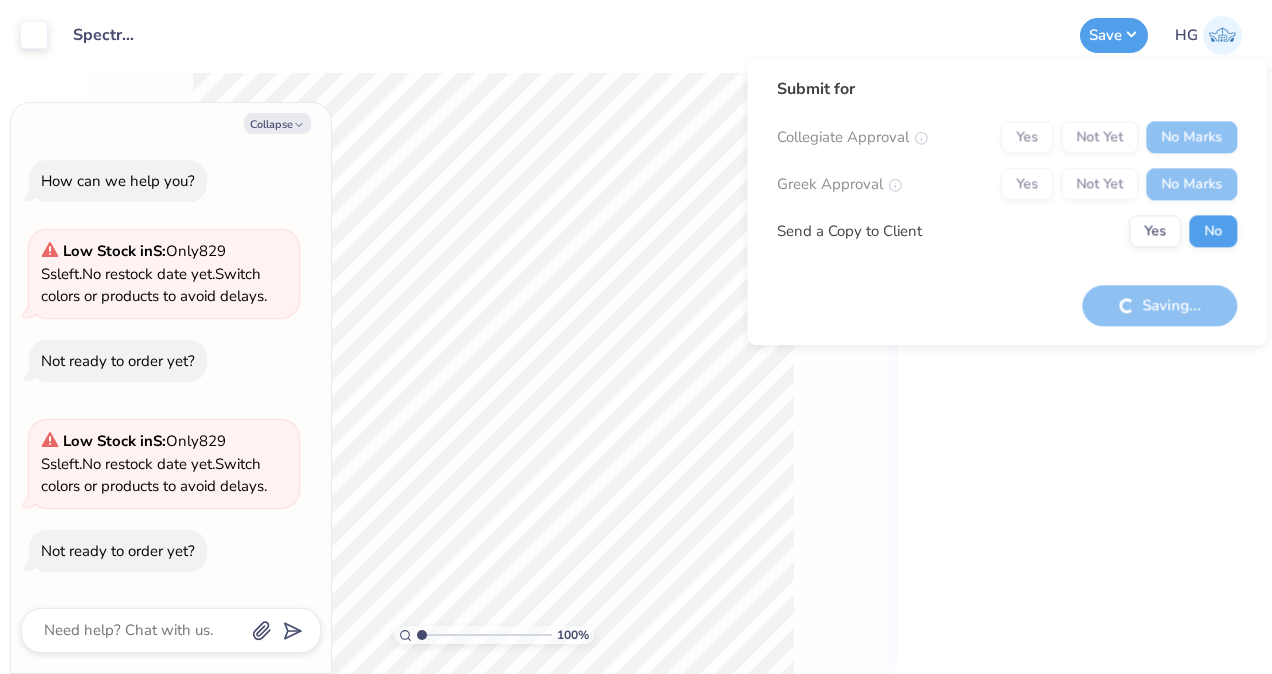 type on "x" 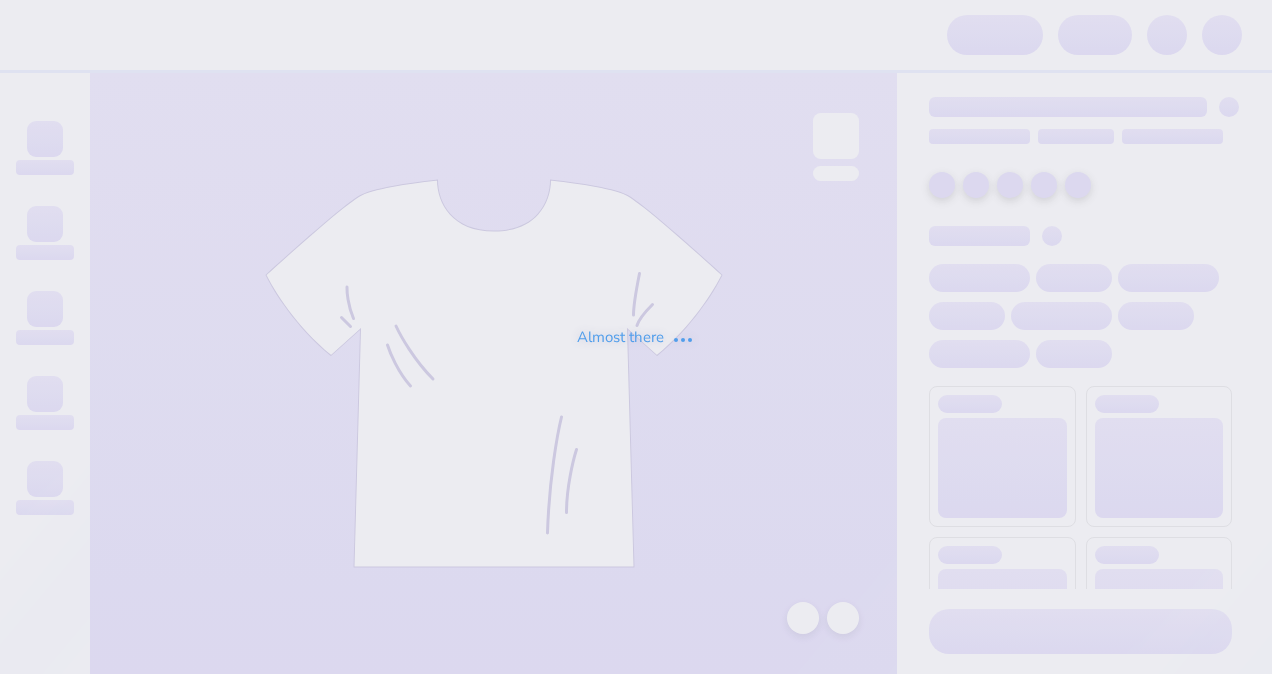 scroll, scrollTop: 0, scrollLeft: 0, axis: both 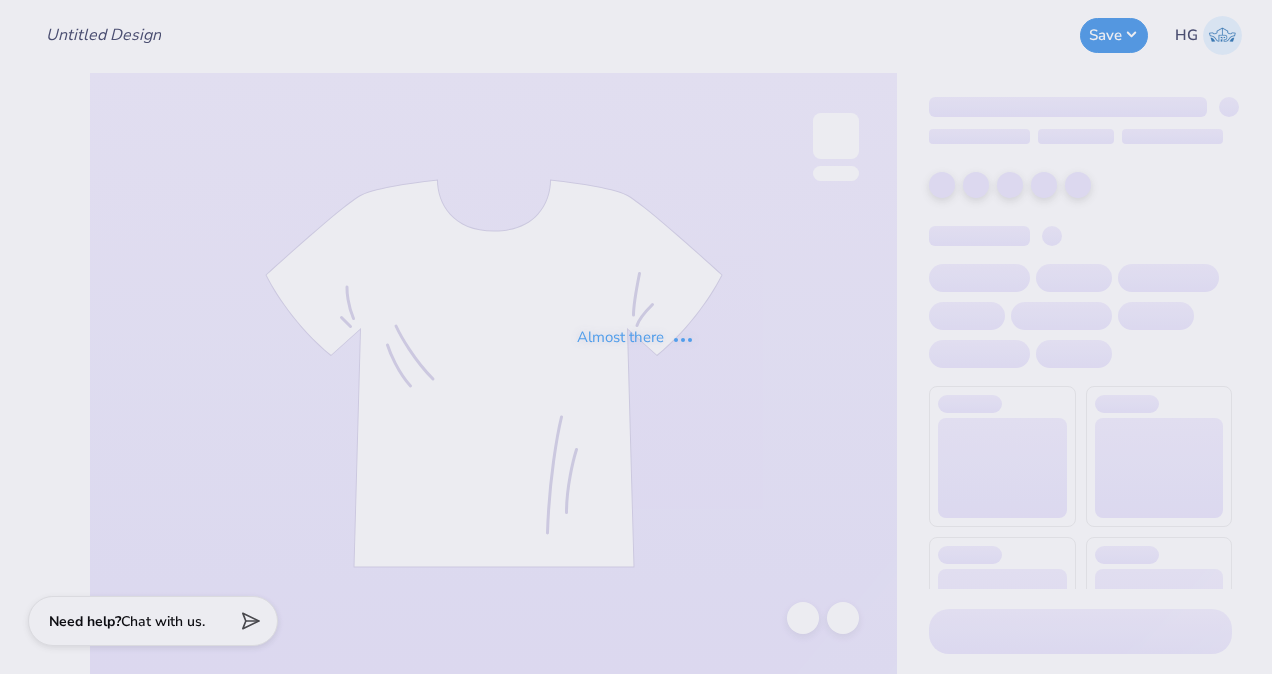 type on "Spectrum Achievers" 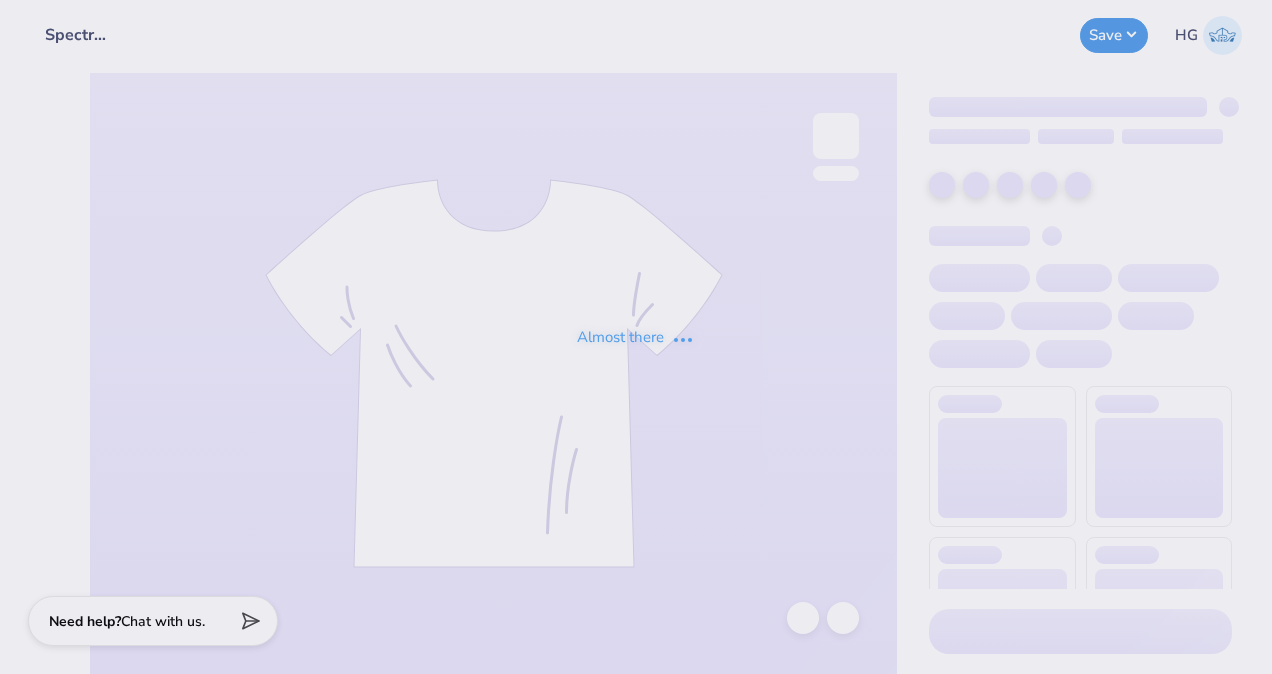 scroll, scrollTop: 0, scrollLeft: 0, axis: both 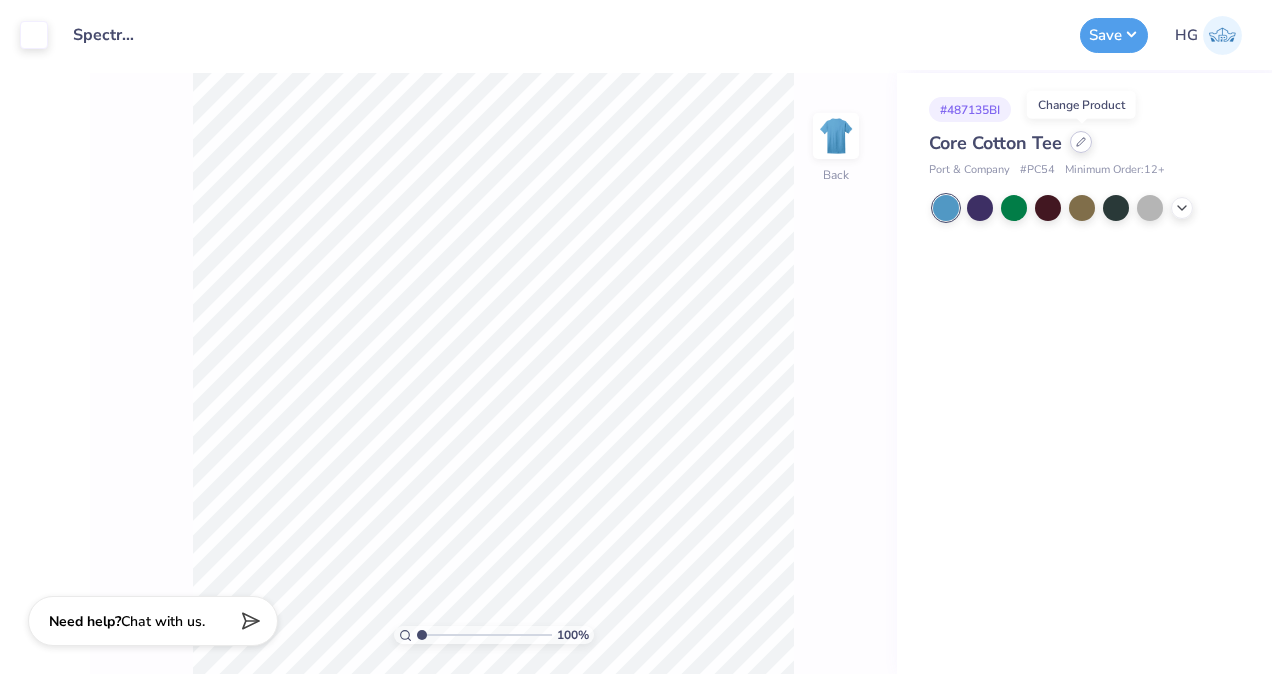 click 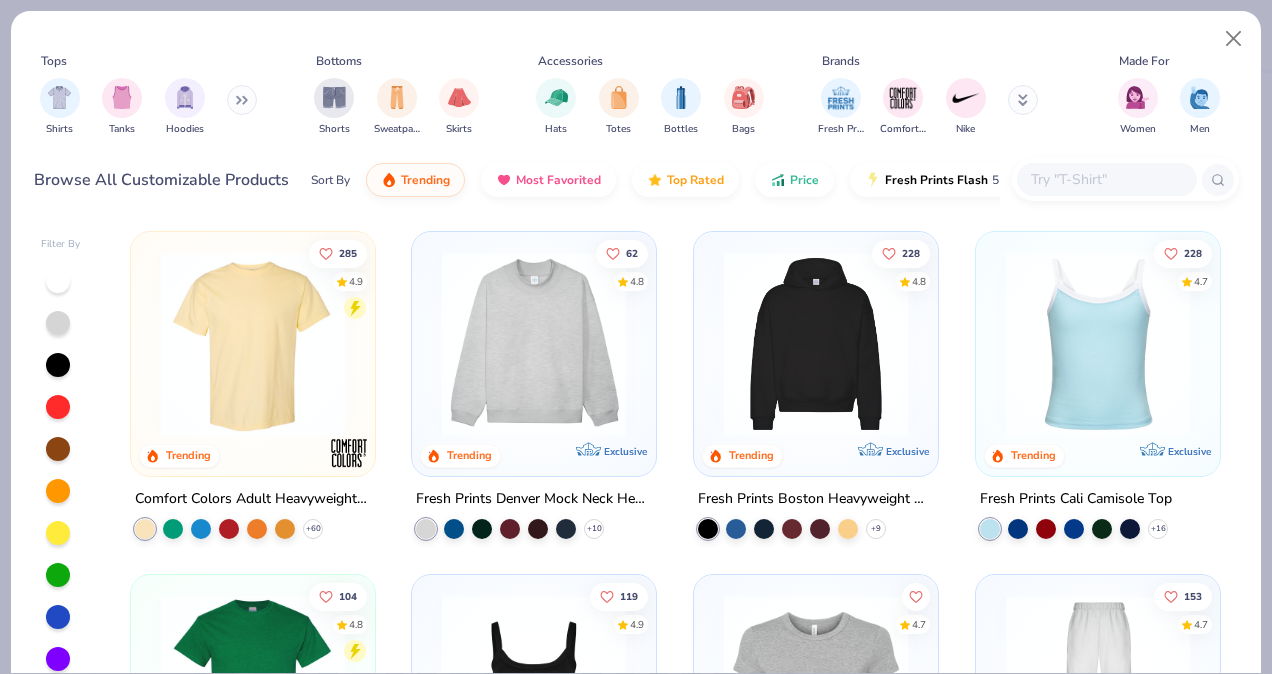 click at bounding box center [1106, 179] 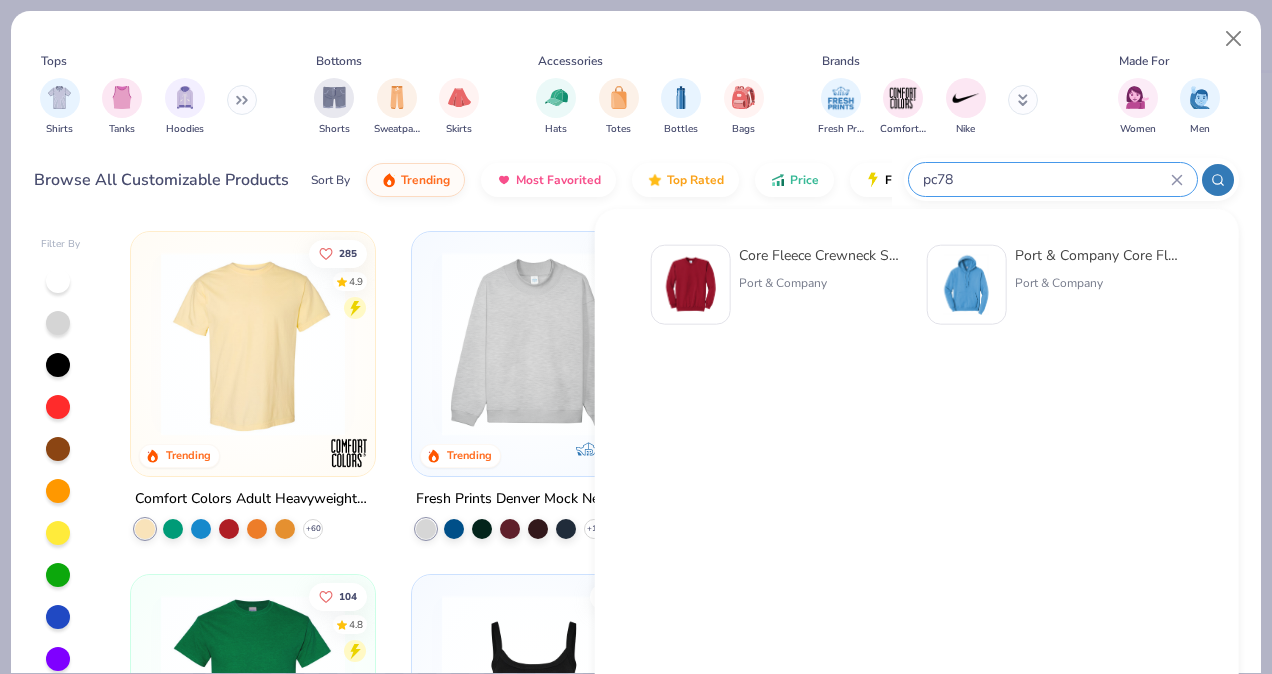 type on "pc78" 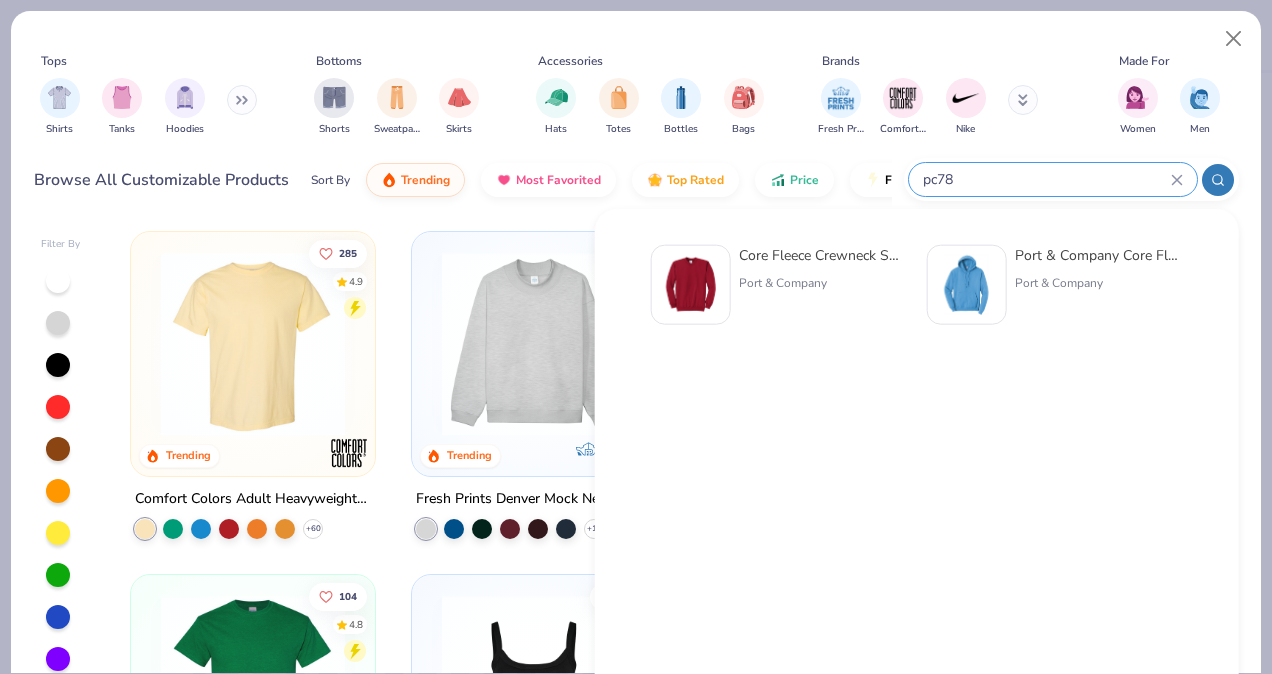 click on "Core Fleece Crewneck Sweatshirt" at bounding box center (823, 255) 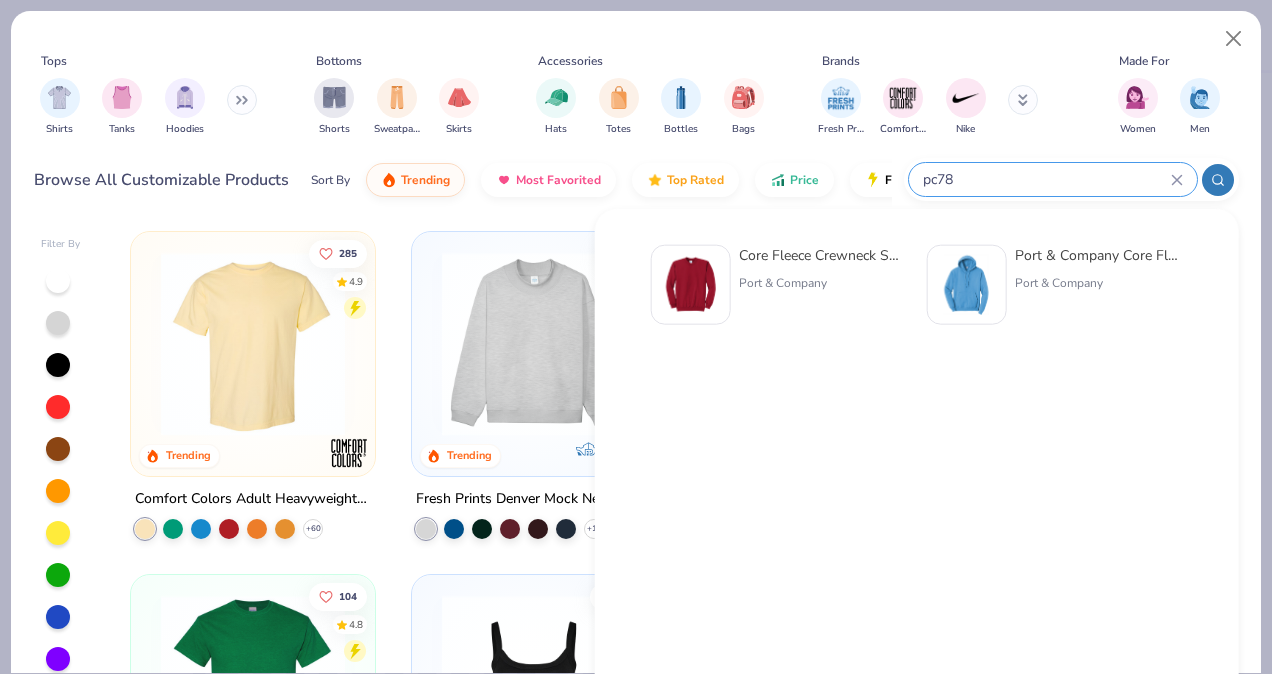 type 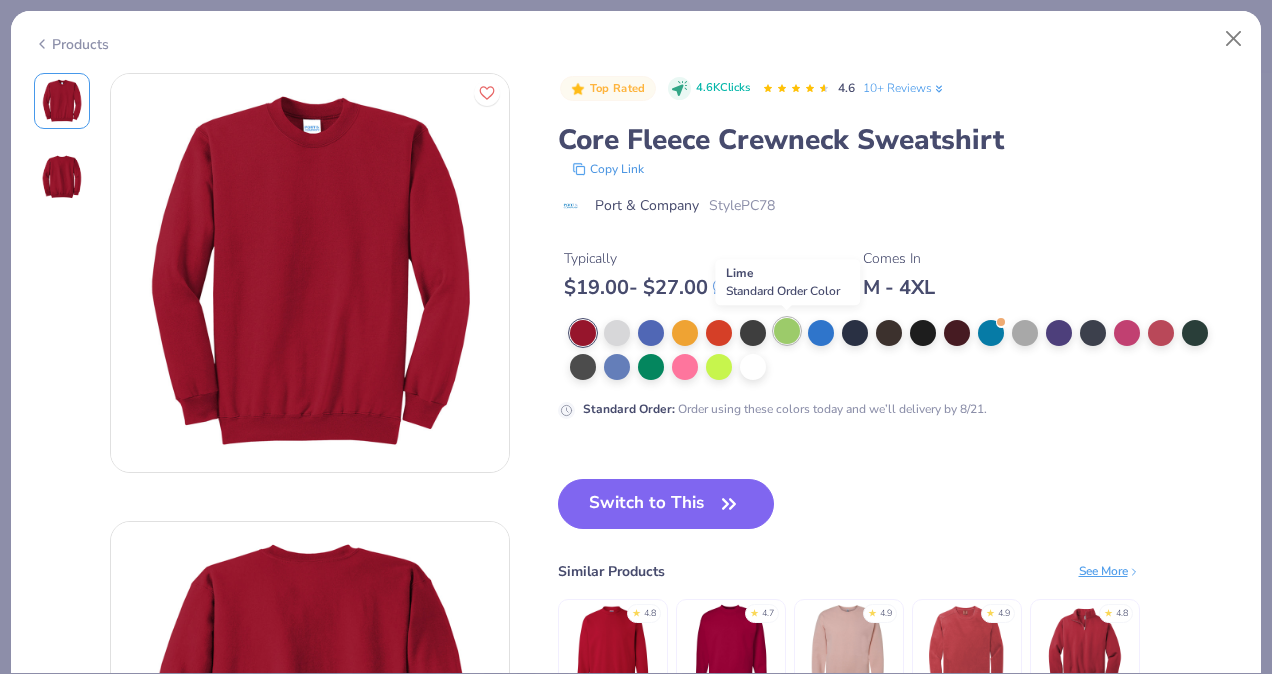 click at bounding box center (787, 331) 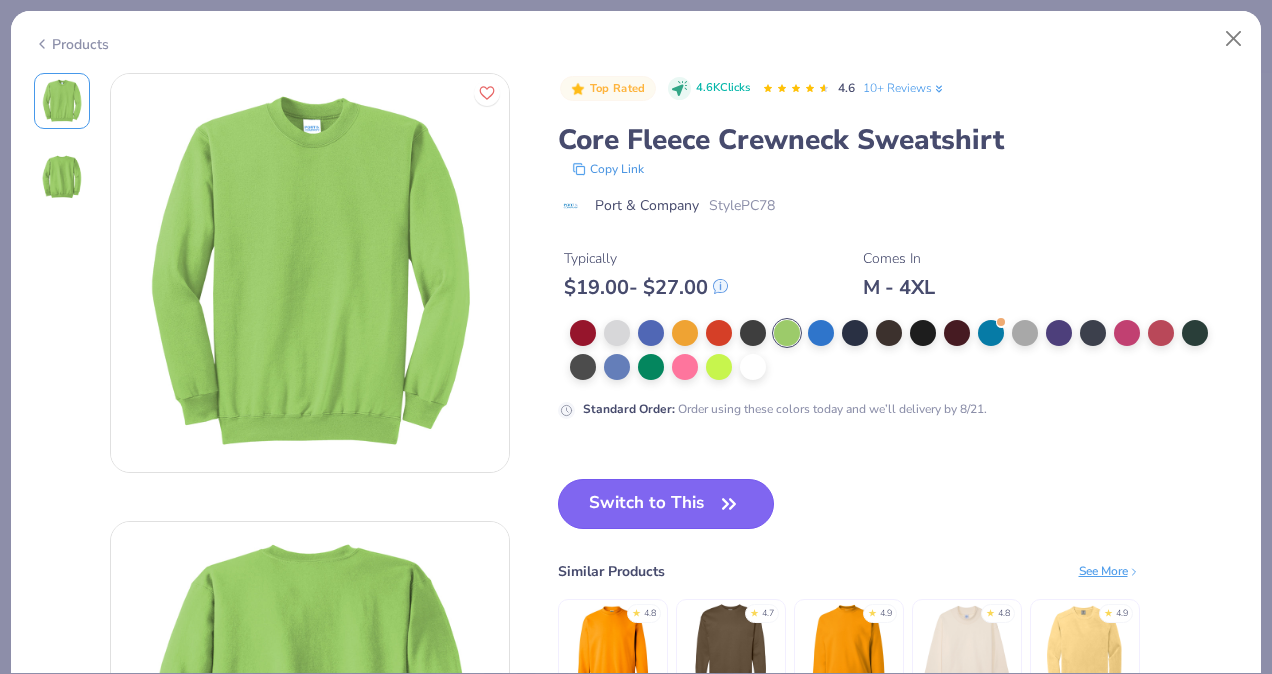 click 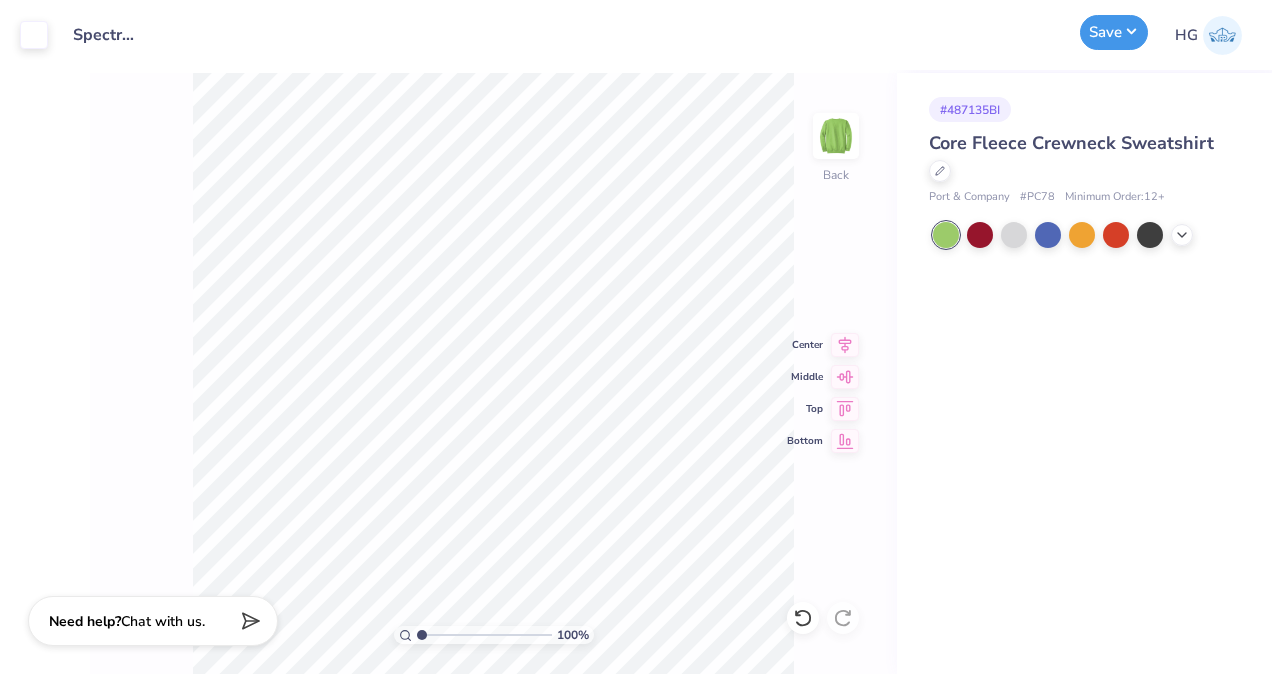 click on "Save" at bounding box center [1114, 32] 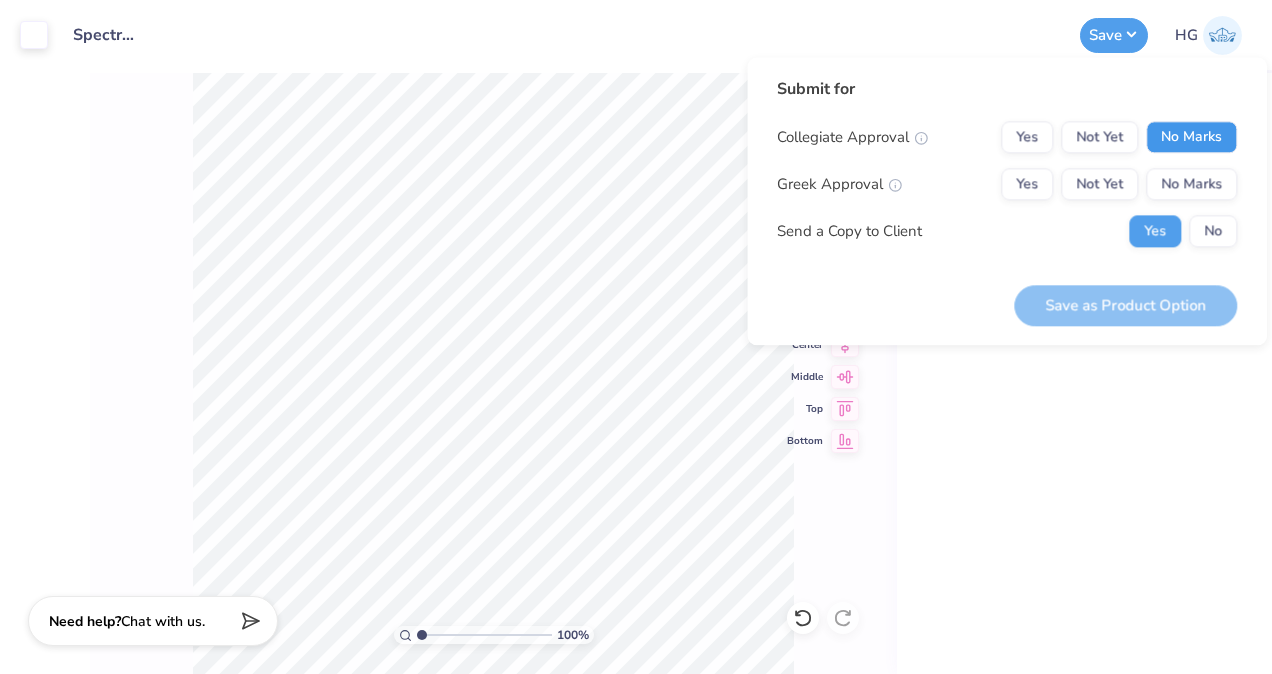 click on "No Marks" at bounding box center [1191, 137] 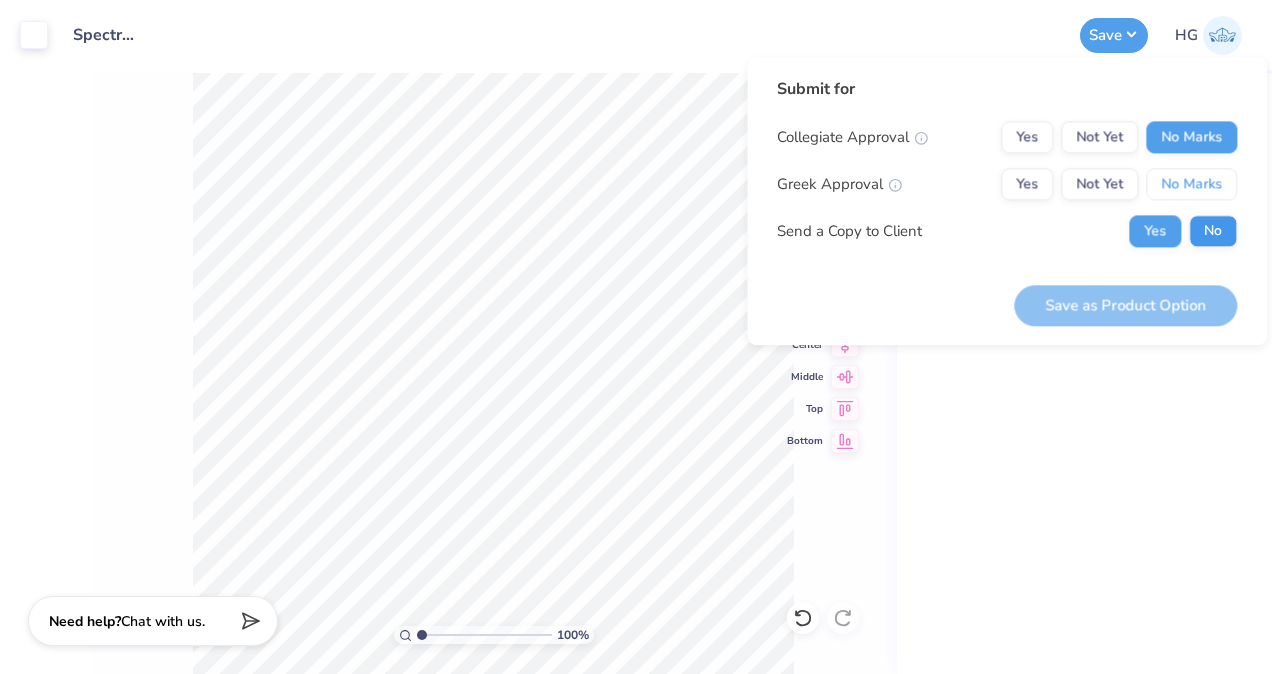 drag, startPoint x: 1198, startPoint y: 170, endPoint x: 1234, endPoint y: 223, distance: 64.070274 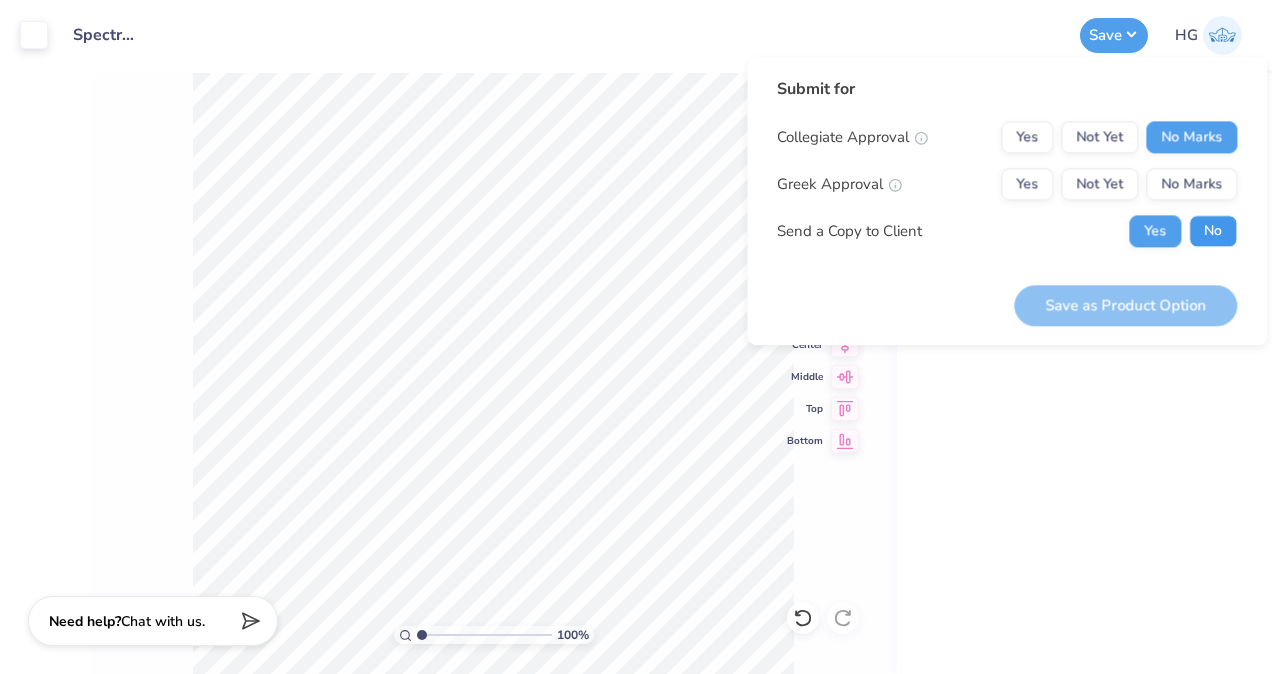 click on "No" at bounding box center (1213, 231) 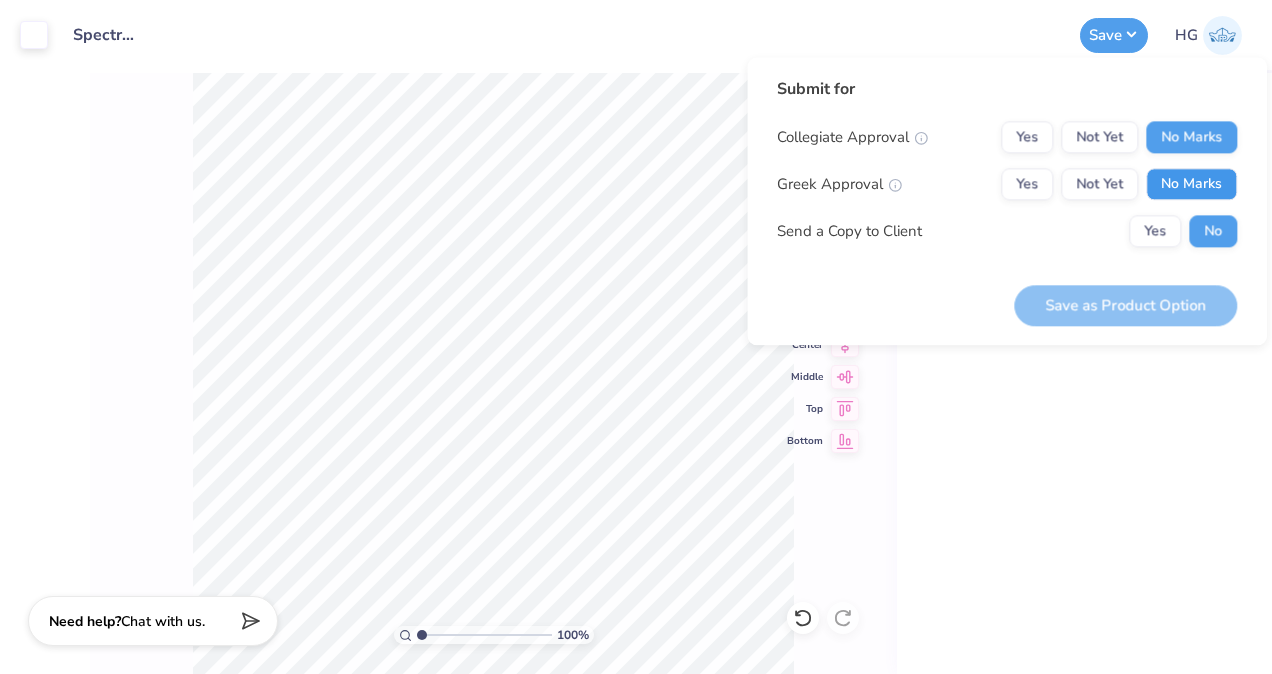 click on "No Marks" at bounding box center [1191, 184] 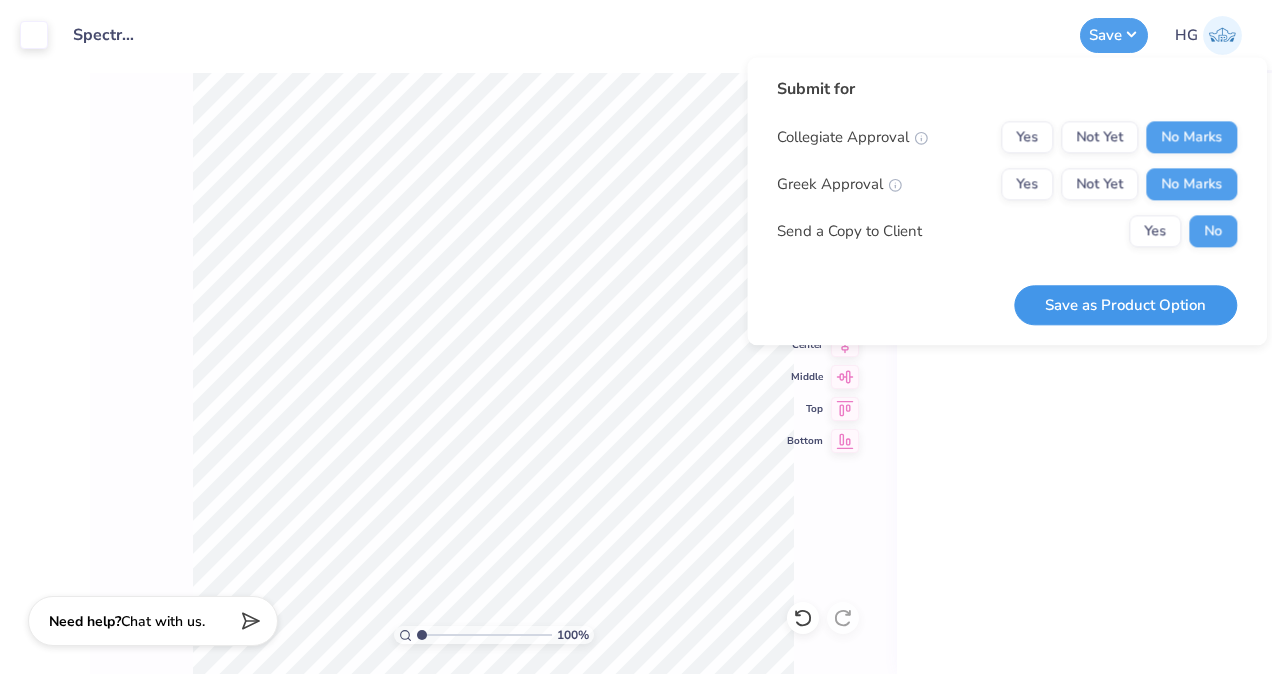 click on "Save as Product Option" at bounding box center [1125, 305] 